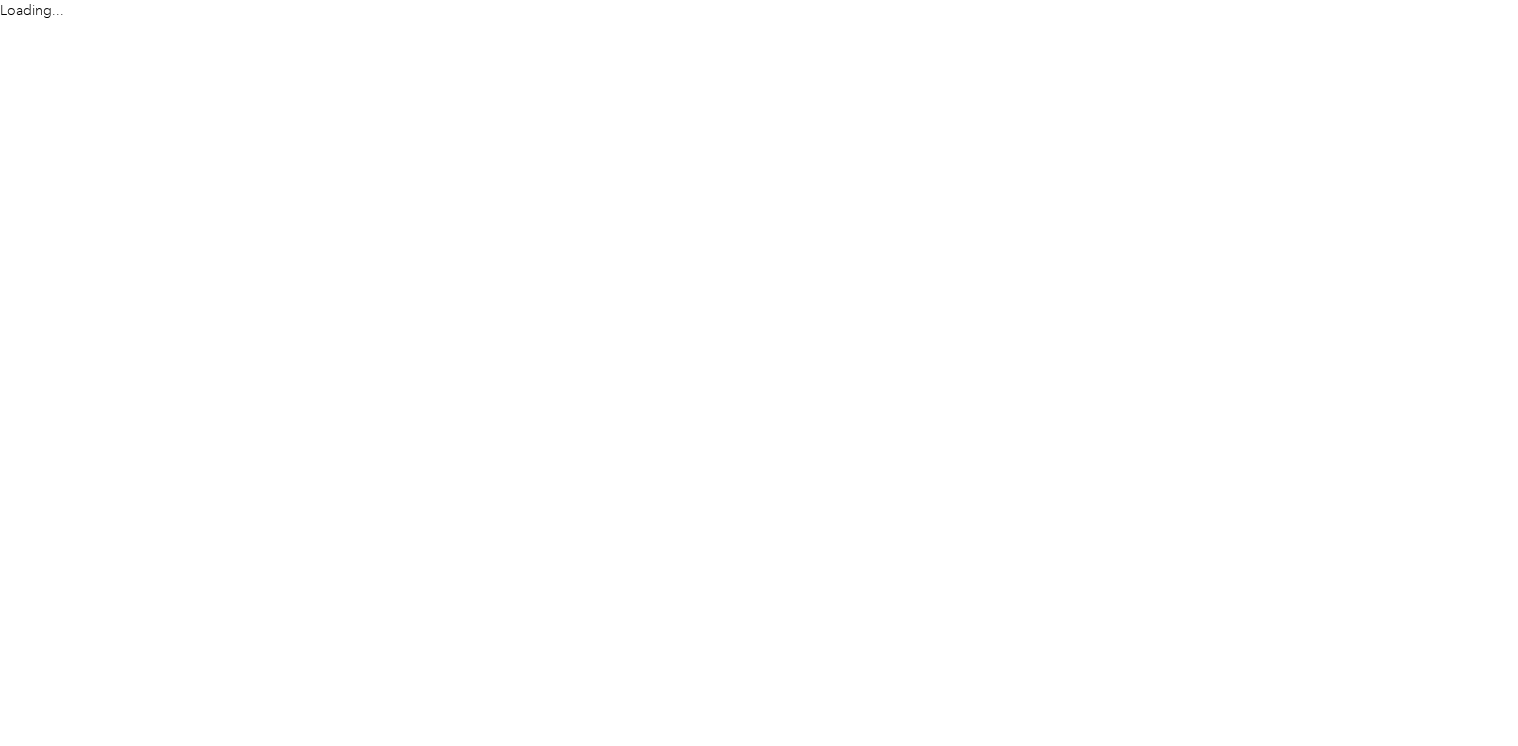 scroll, scrollTop: 0, scrollLeft: 0, axis: both 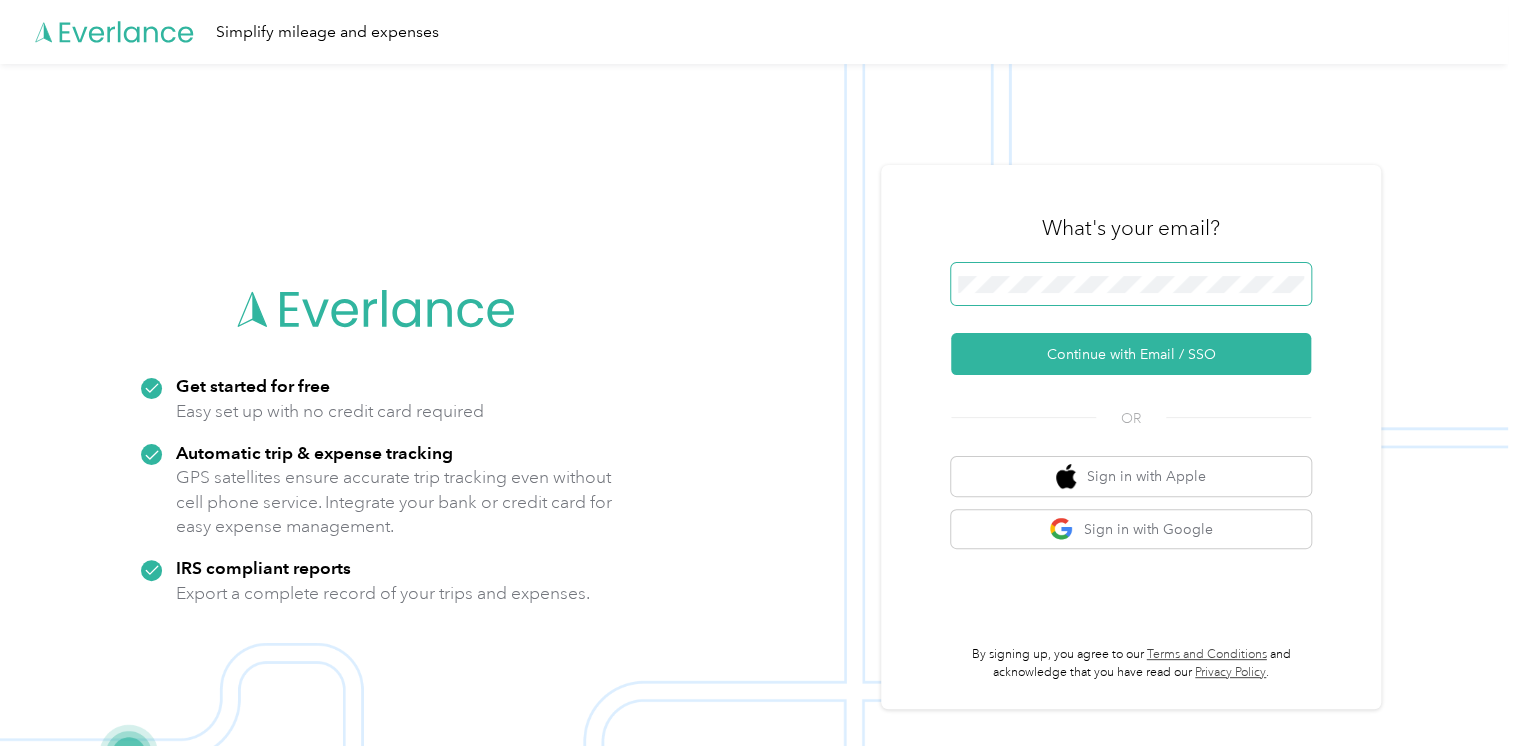 click on "What's your email? Continue with Email / SSO OR Sign in with Apple Sign in with Google By signing up, you agree to our   Terms and Conditions   and acknowledge that you have read our   Privacy Policy ." at bounding box center (1131, 437) 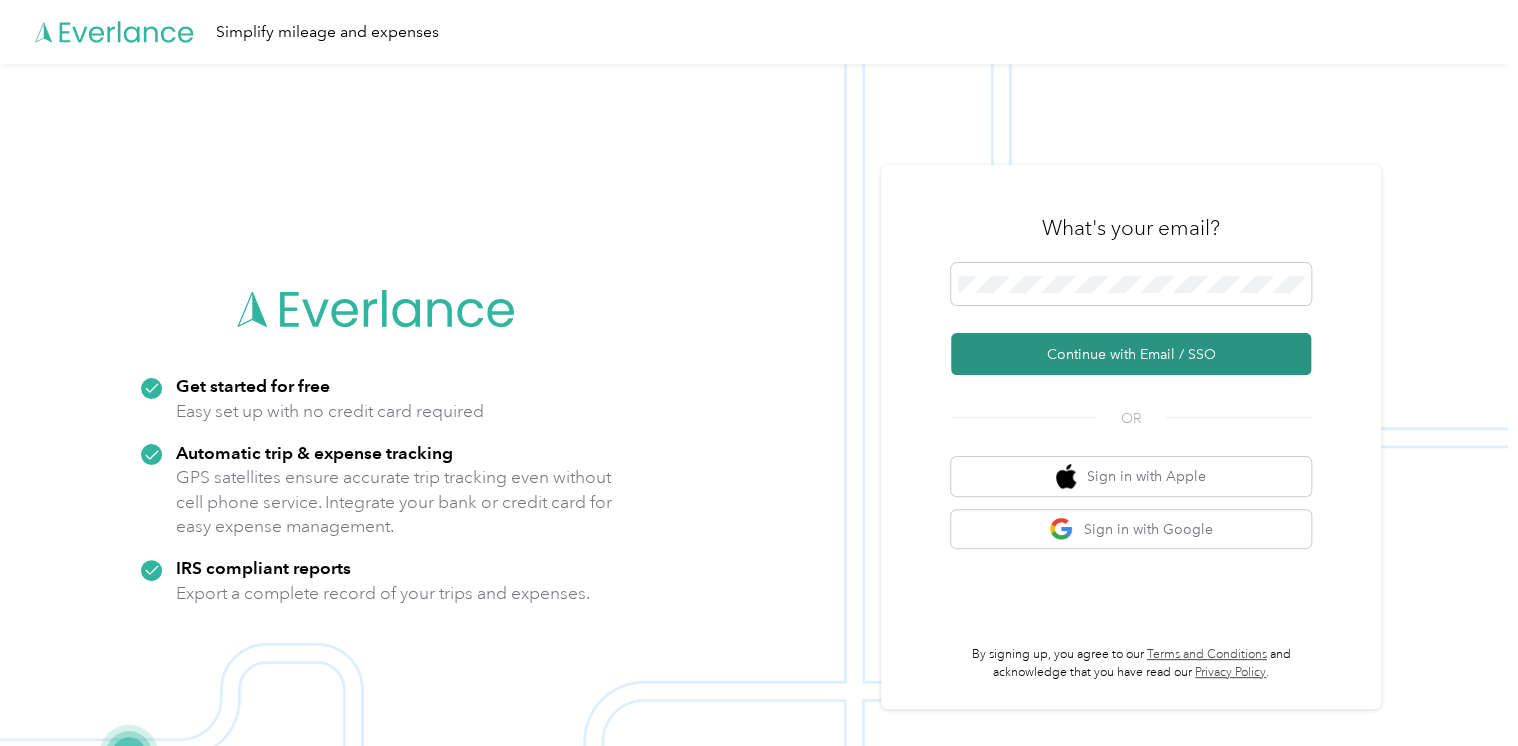 click on "Continue with Email / SSO" at bounding box center [1131, 354] 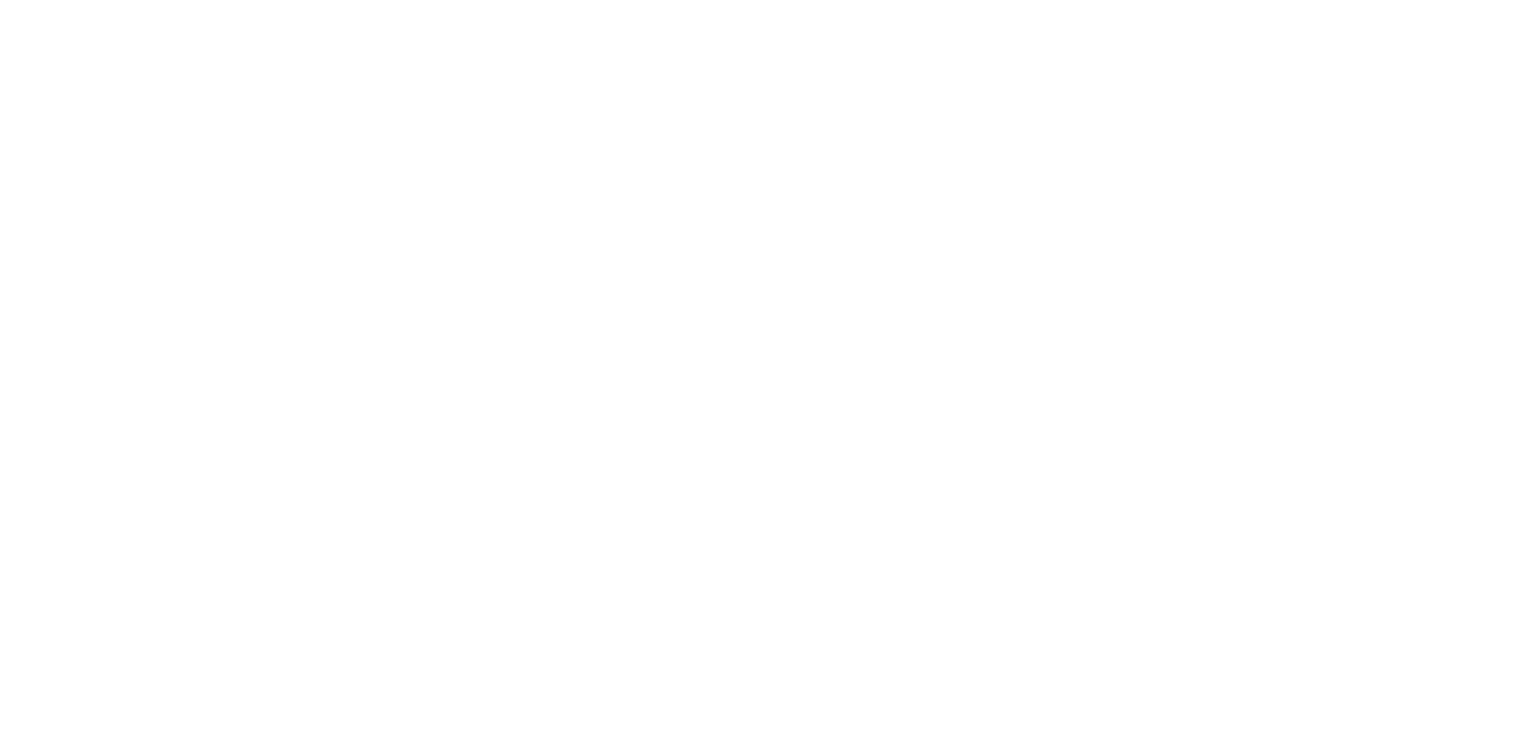 scroll, scrollTop: 0, scrollLeft: 0, axis: both 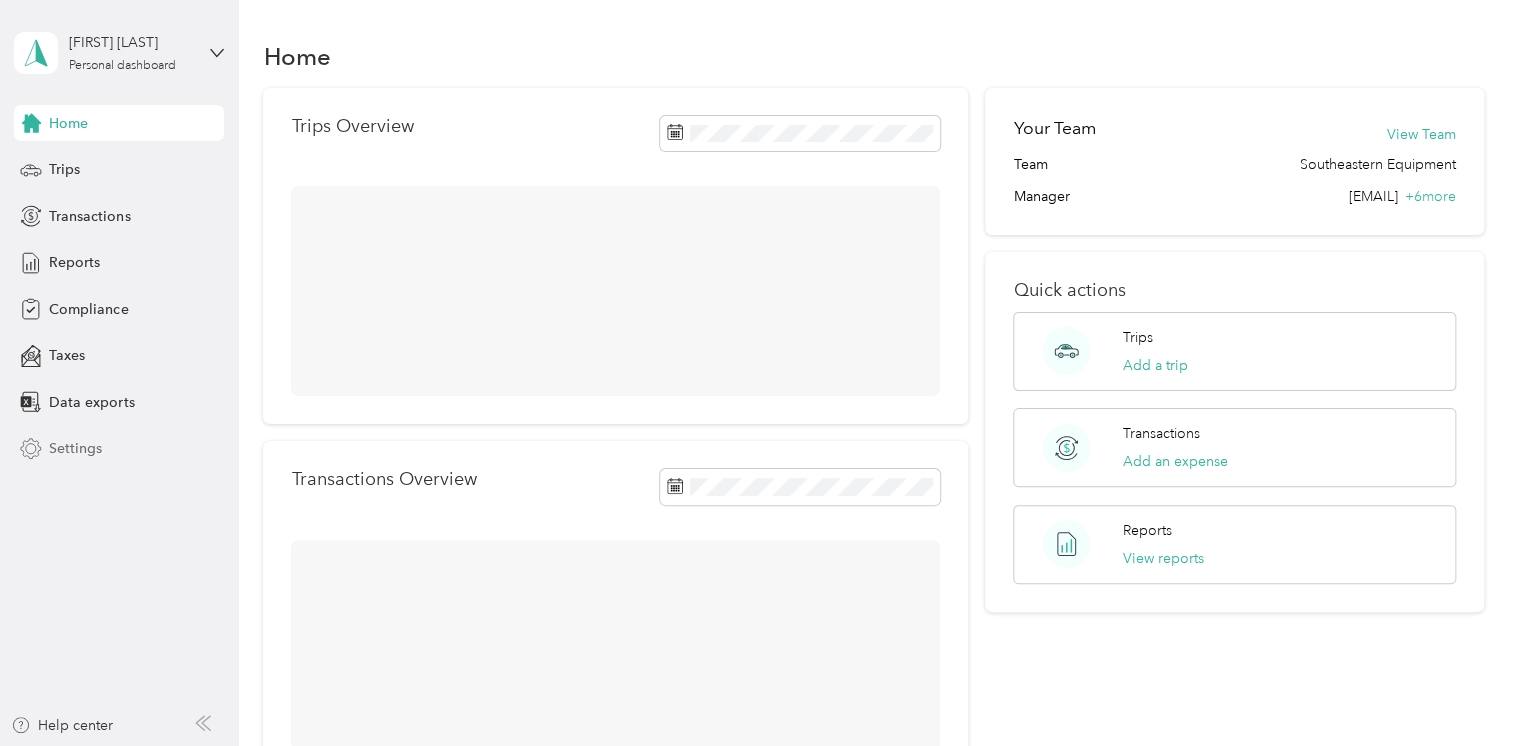 click on "Settings" at bounding box center (75, 448) 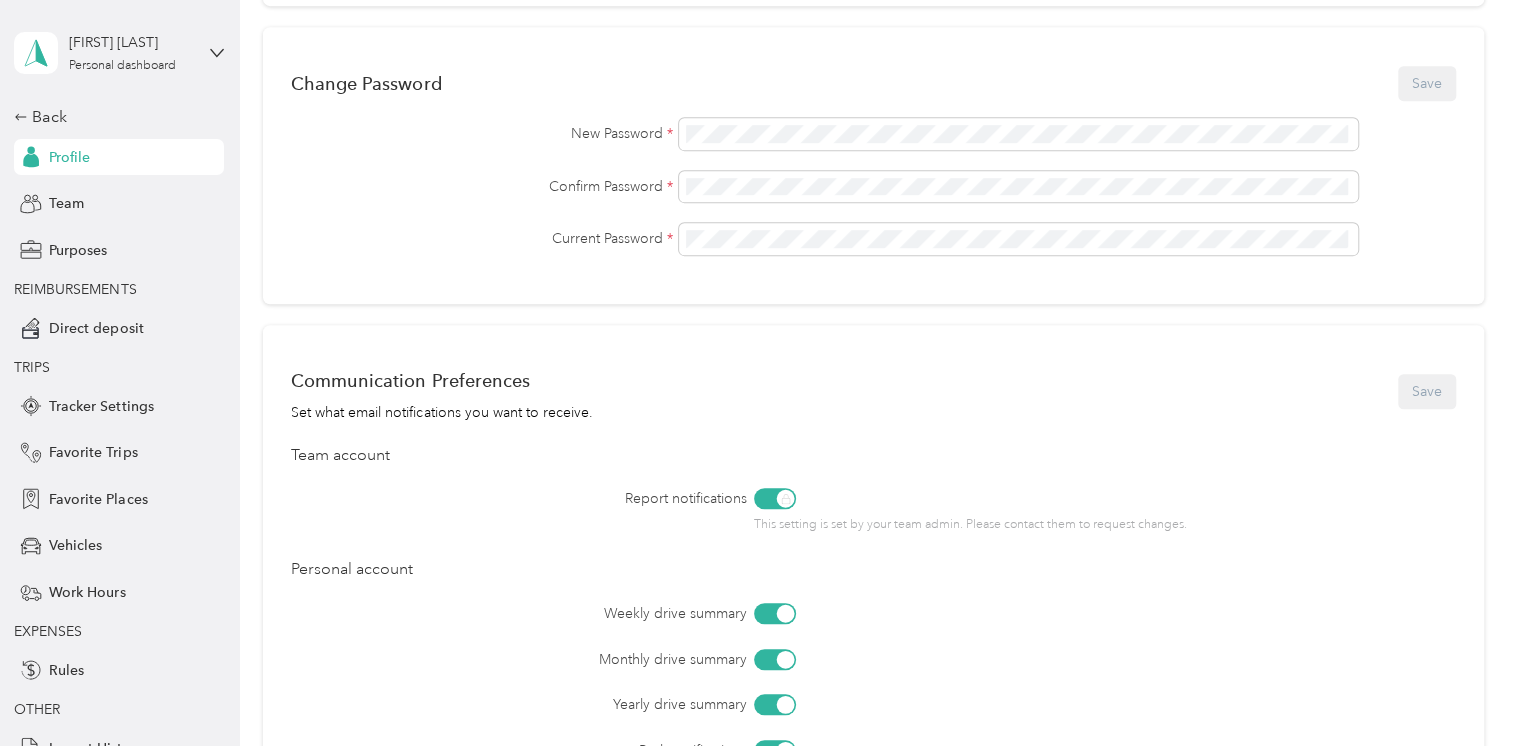 scroll, scrollTop: 248, scrollLeft: 0, axis: vertical 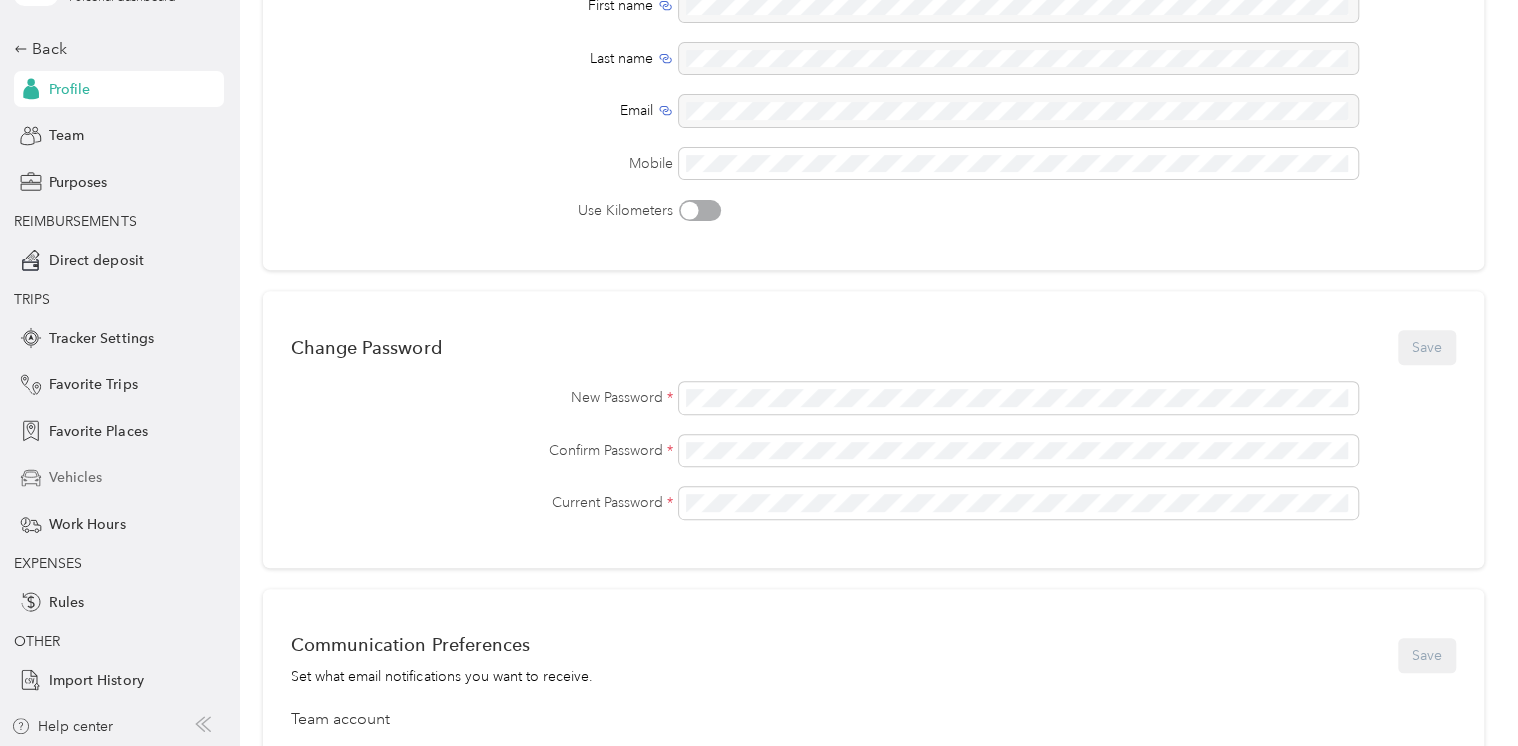 click on "Vehicles" at bounding box center [75, 477] 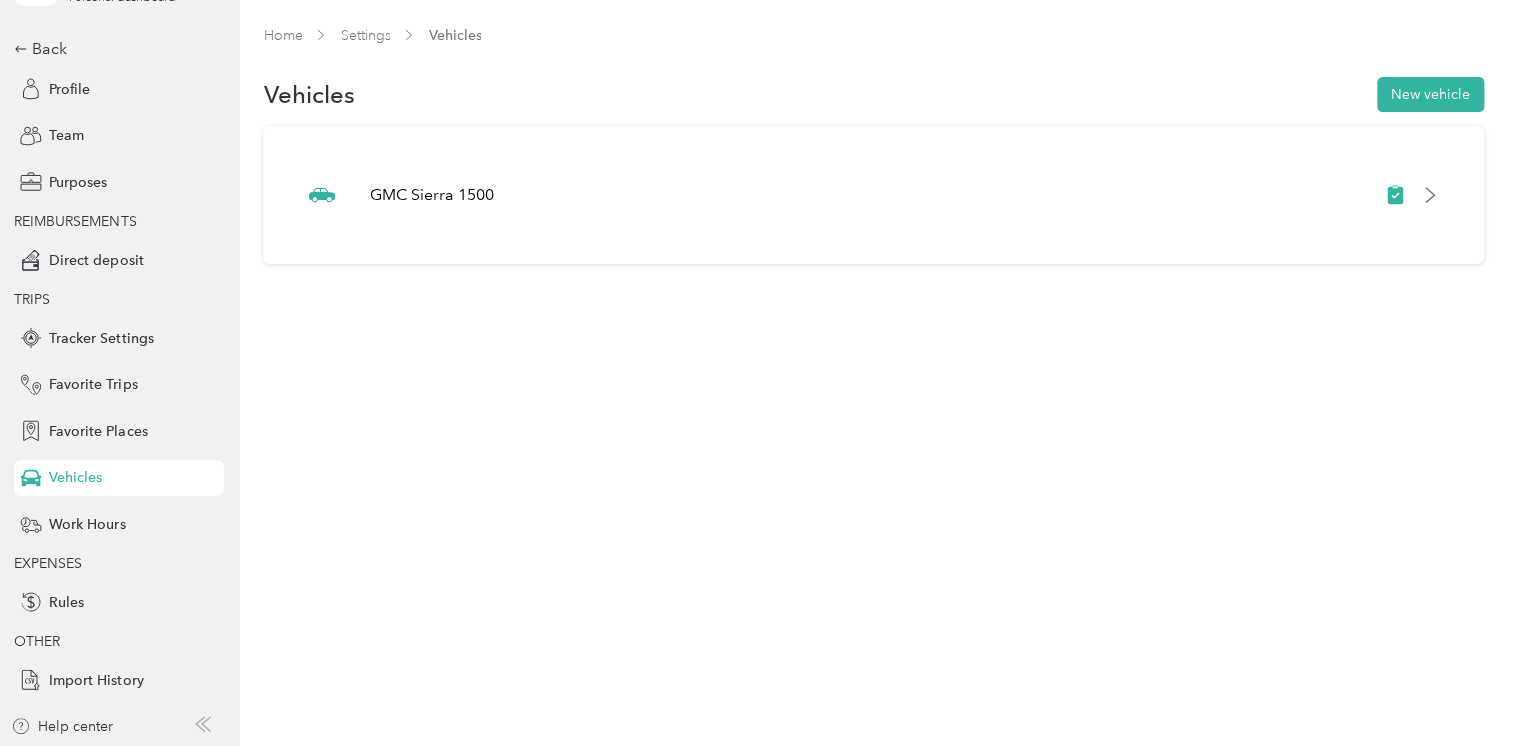 scroll, scrollTop: 0, scrollLeft: 0, axis: both 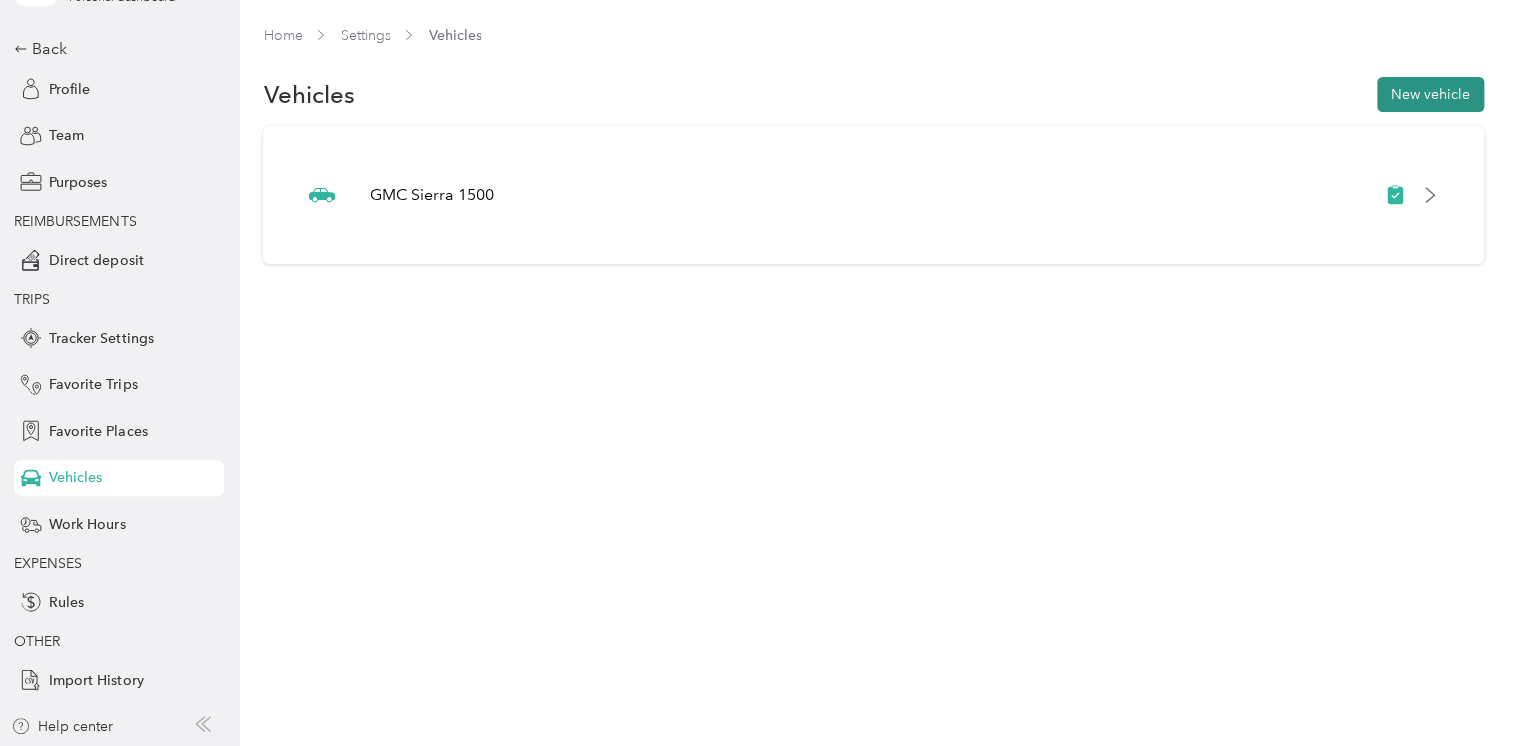click on "New vehicle" at bounding box center (1430, 94) 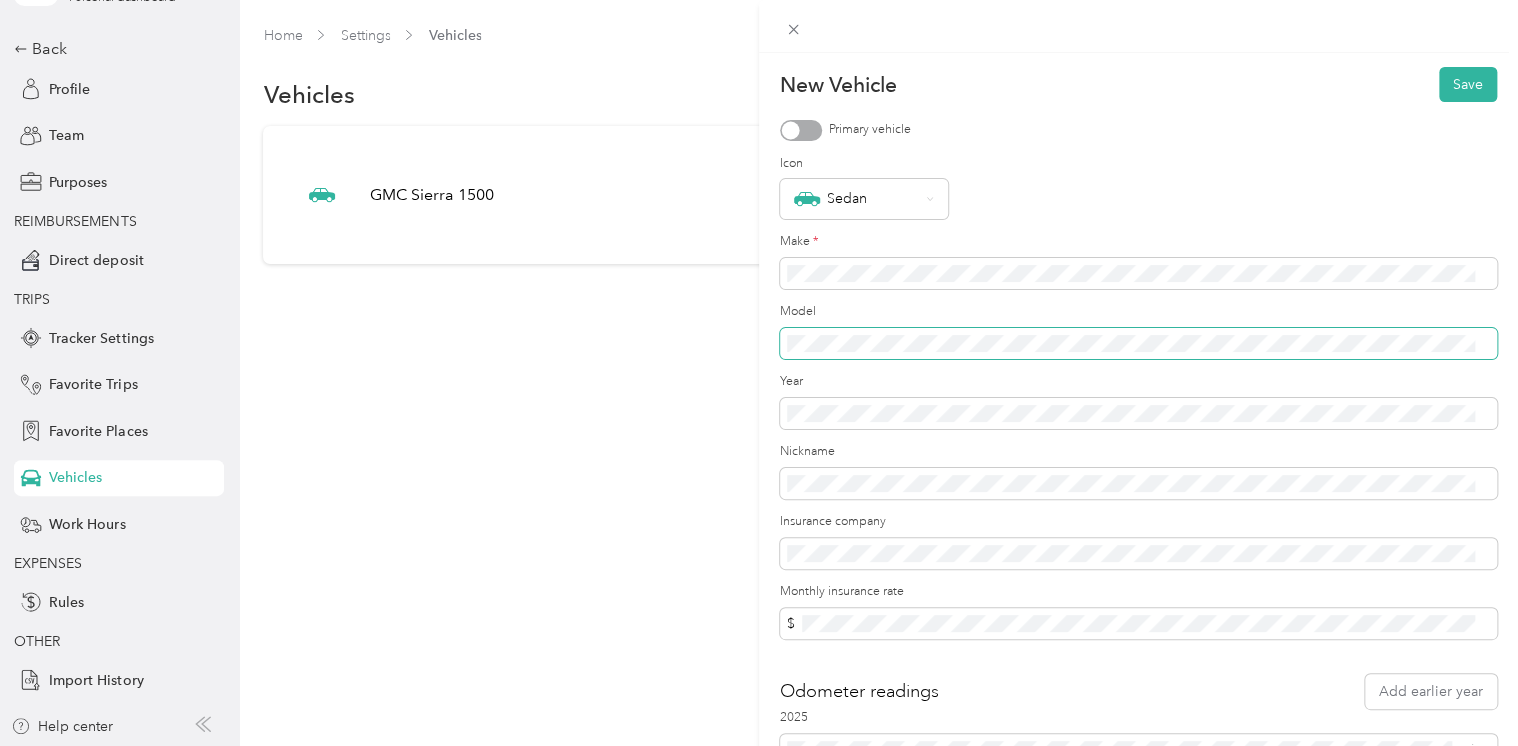 click at bounding box center (1138, 344) 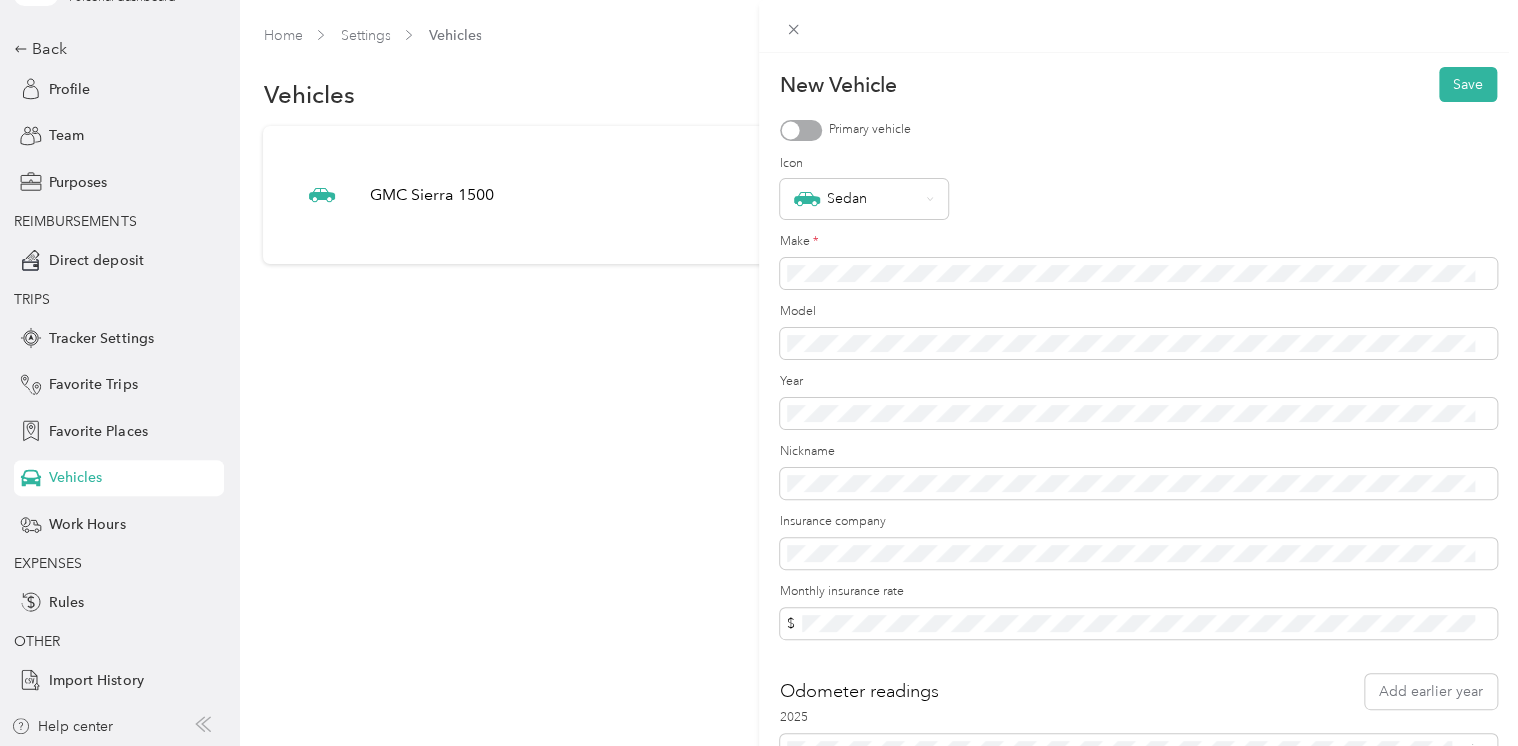 click on "New Vehicle Save Primary vehicle   Icon     Sedan Make   * Model   Year   Nickname   Insurance company   Monthly insurance rate   $ Odometer readings Add earlier year 2025   mi" at bounding box center (1138, 416) 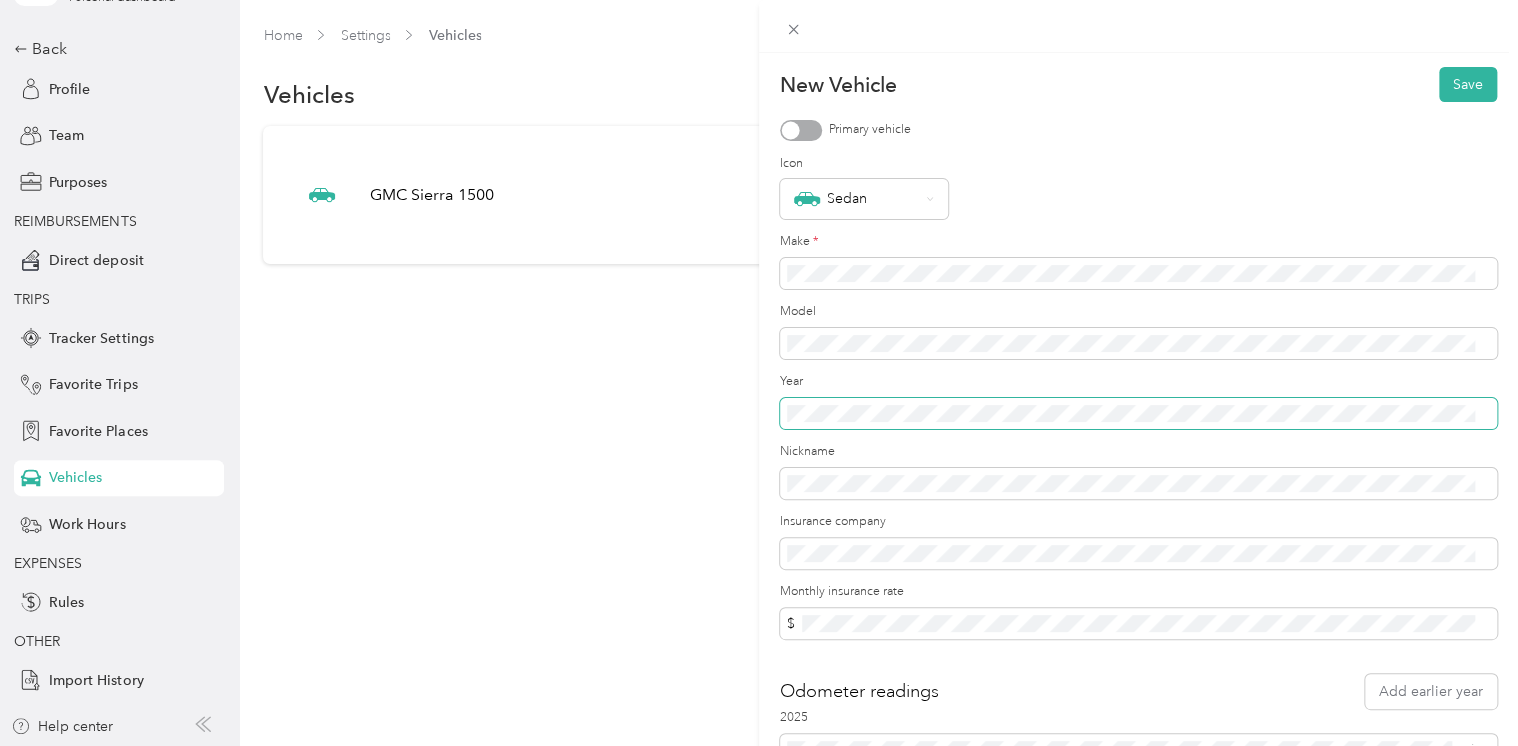 click at bounding box center (1138, 414) 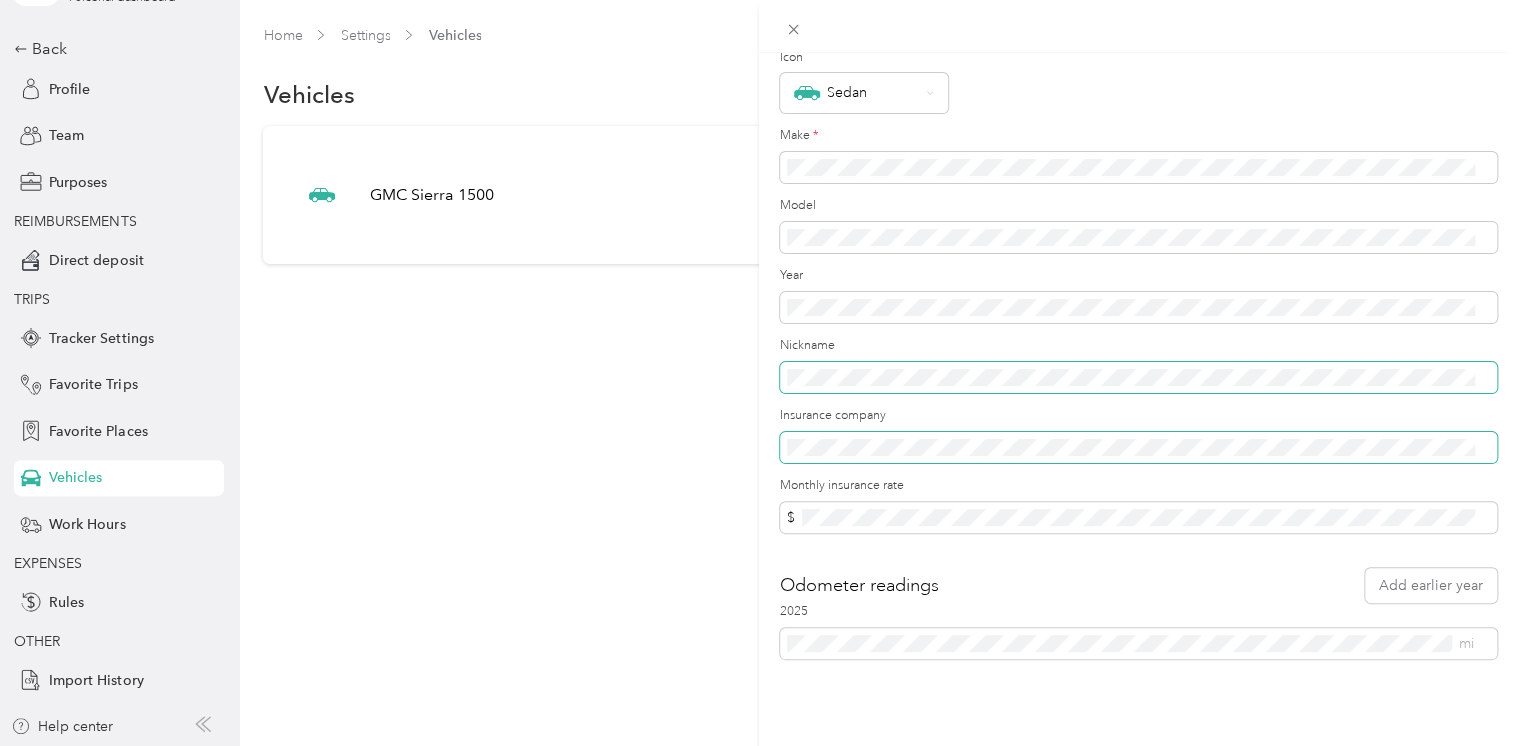 scroll, scrollTop: 120, scrollLeft: 0, axis: vertical 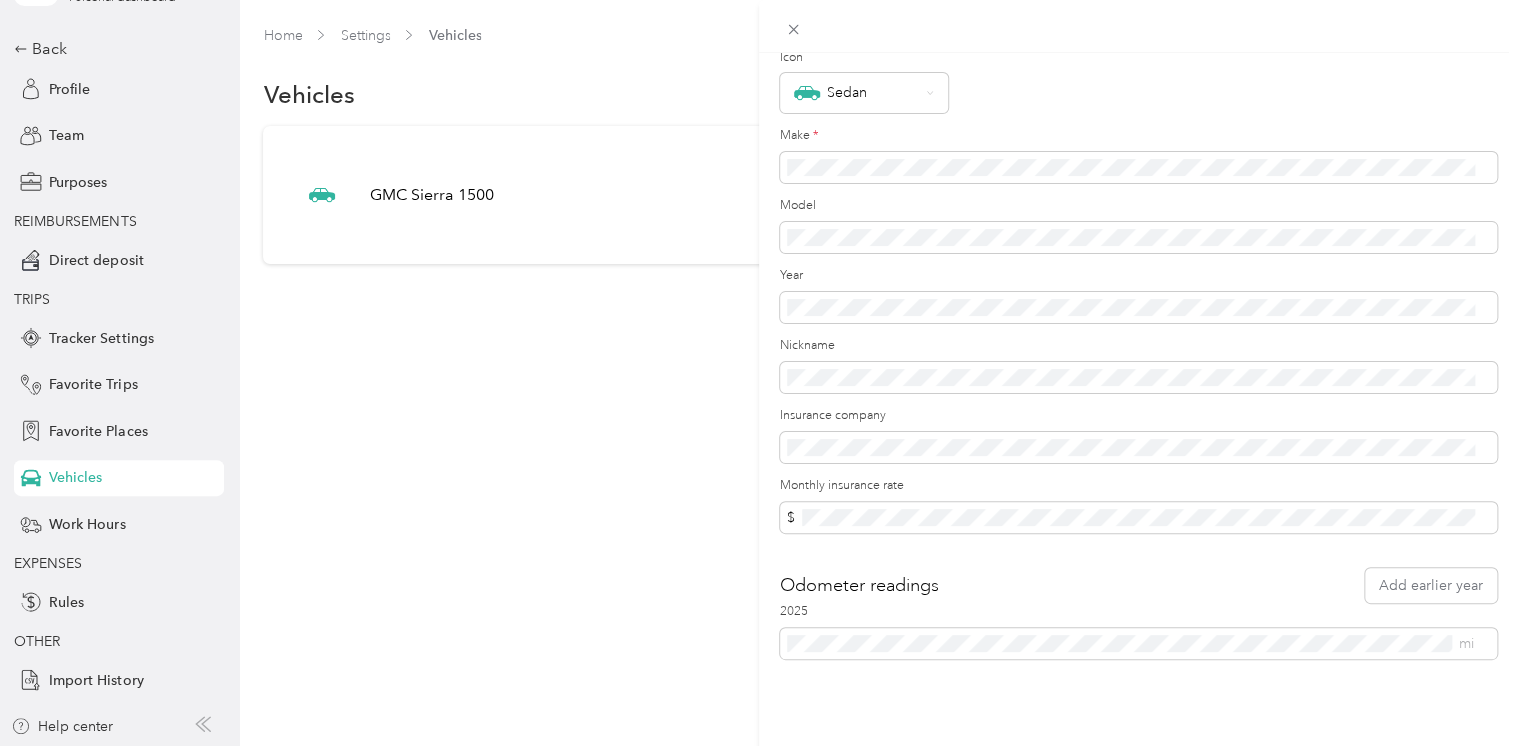 drag, startPoint x: 1189, startPoint y: 704, endPoint x: 1168, endPoint y: 652, distance: 56.0803 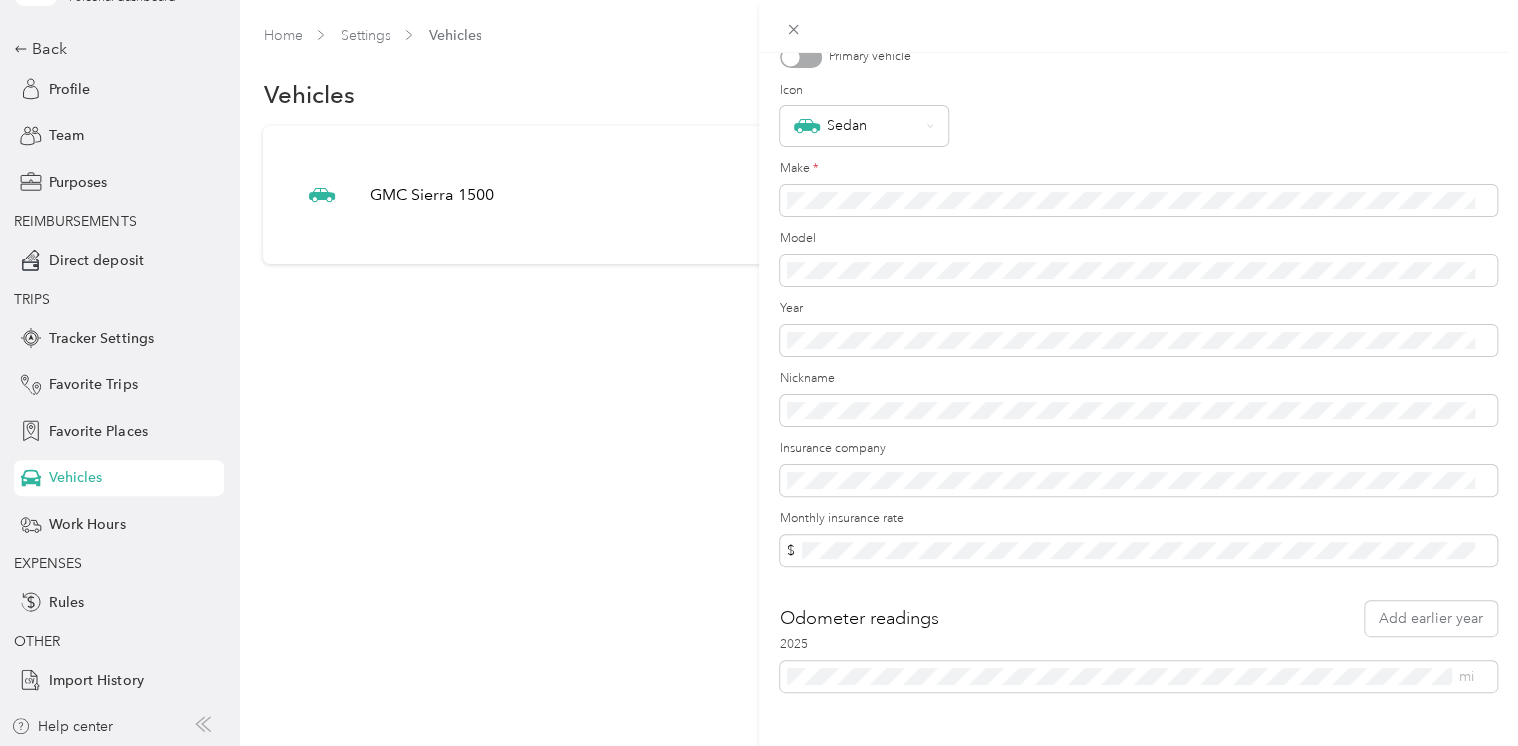 scroll, scrollTop: 0, scrollLeft: 0, axis: both 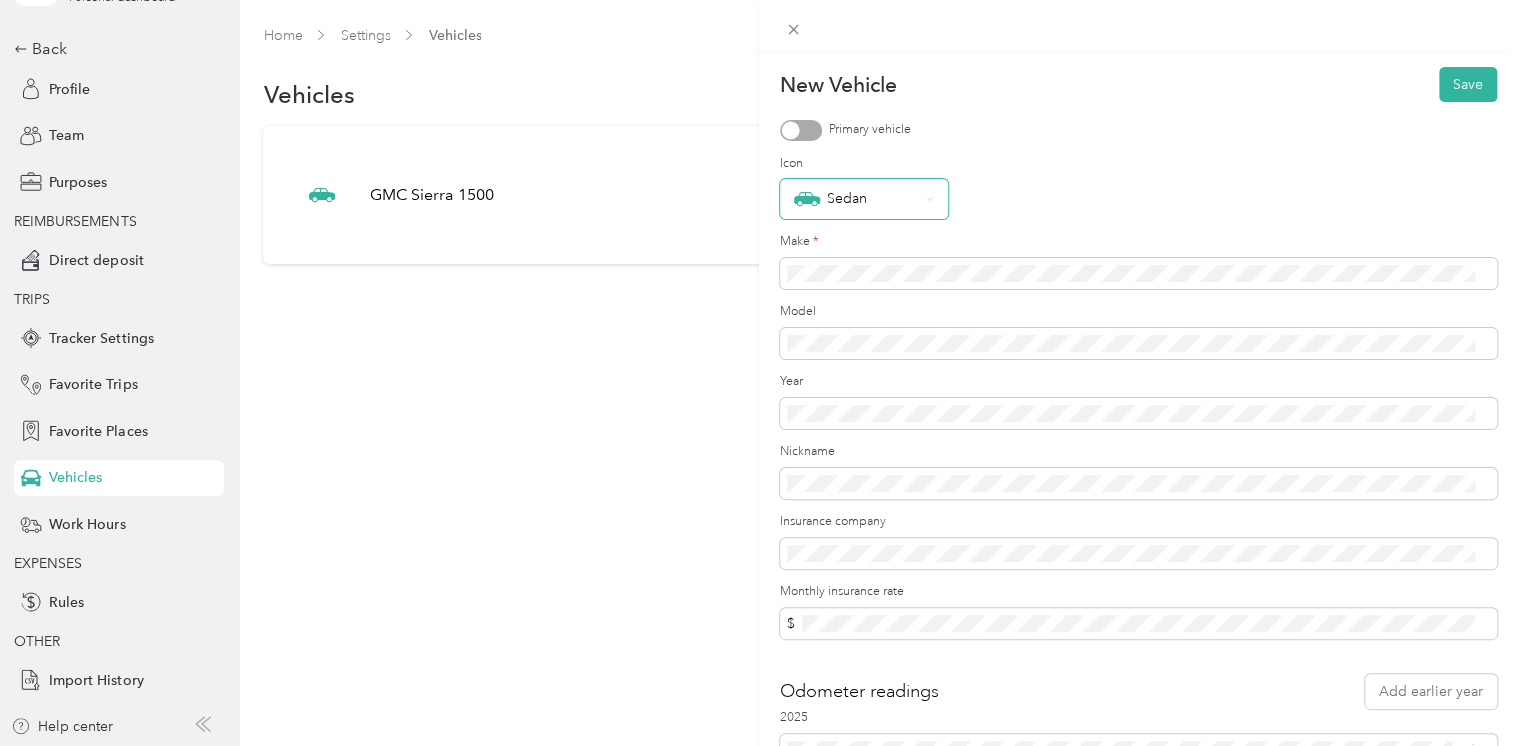 click on "Sedan" at bounding box center [856, 199] 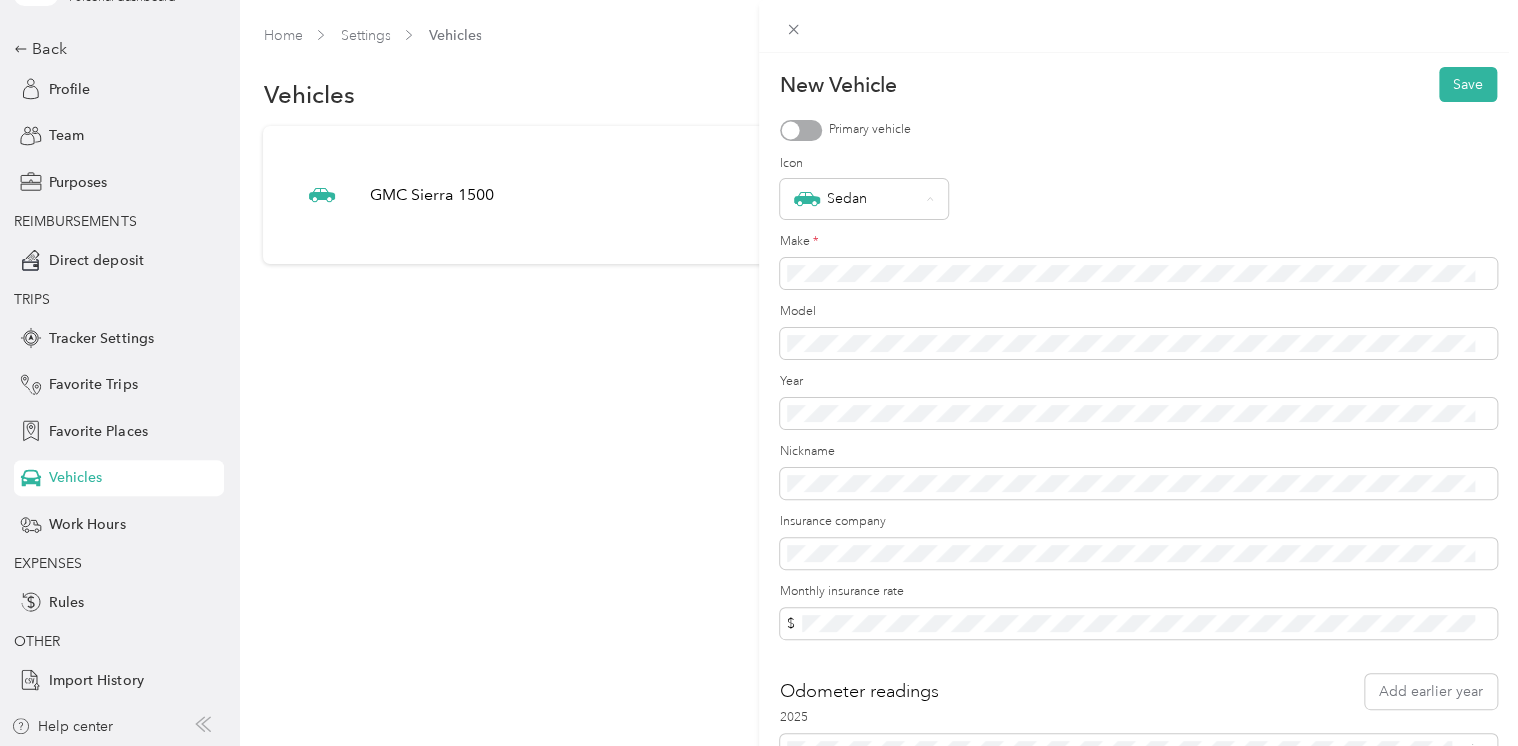 click on "Pickup" at bounding box center [864, 478] 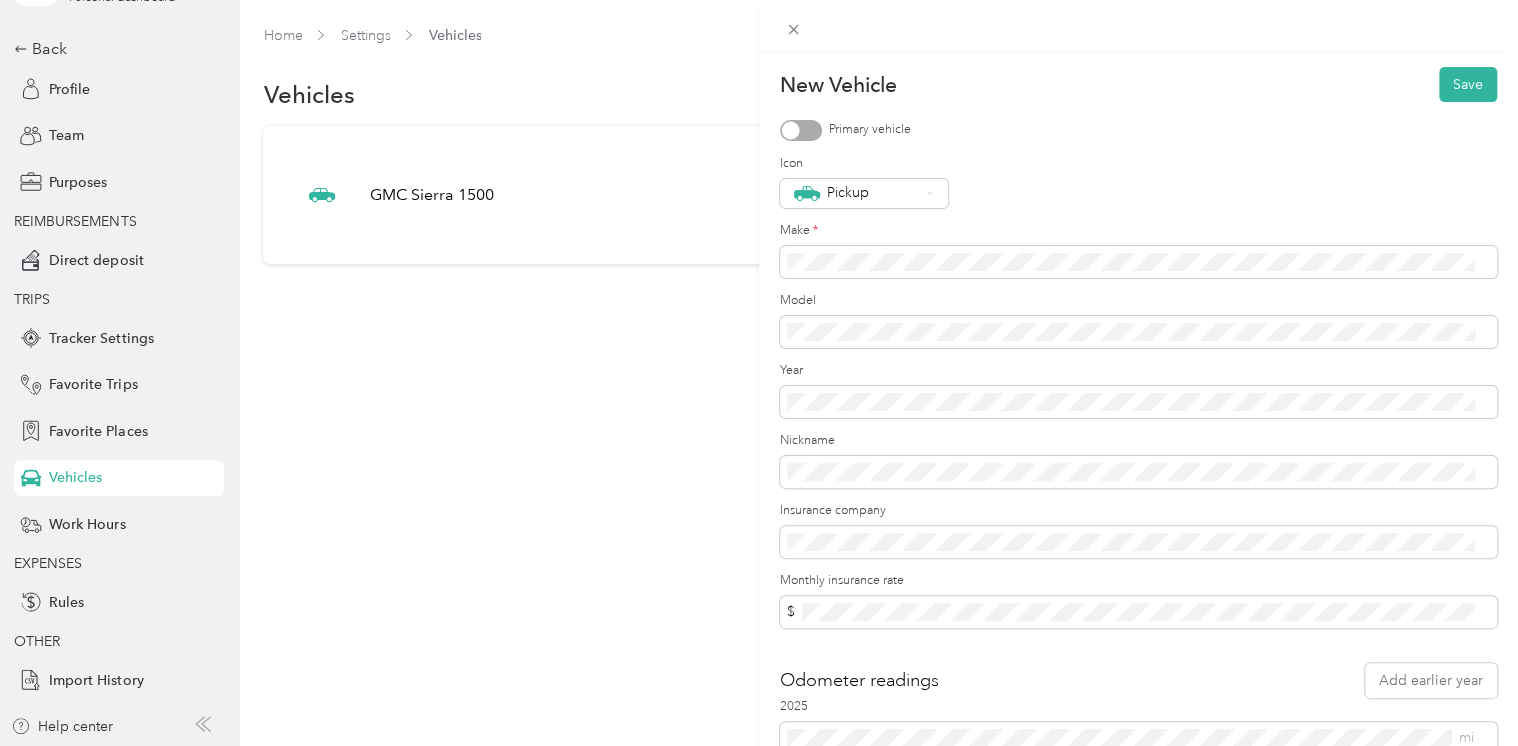 click at bounding box center (791, 130) 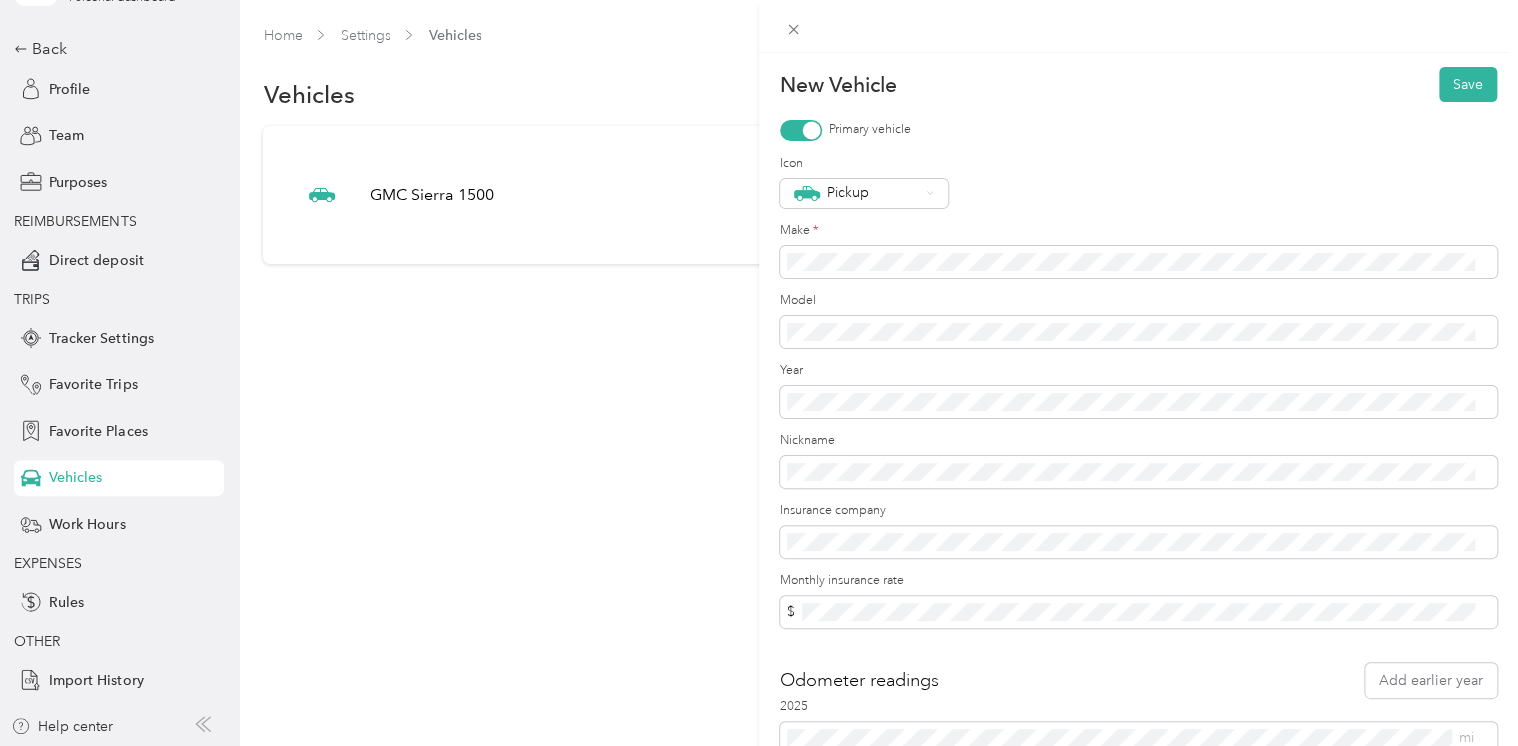 scroll, scrollTop: 0, scrollLeft: 0, axis: both 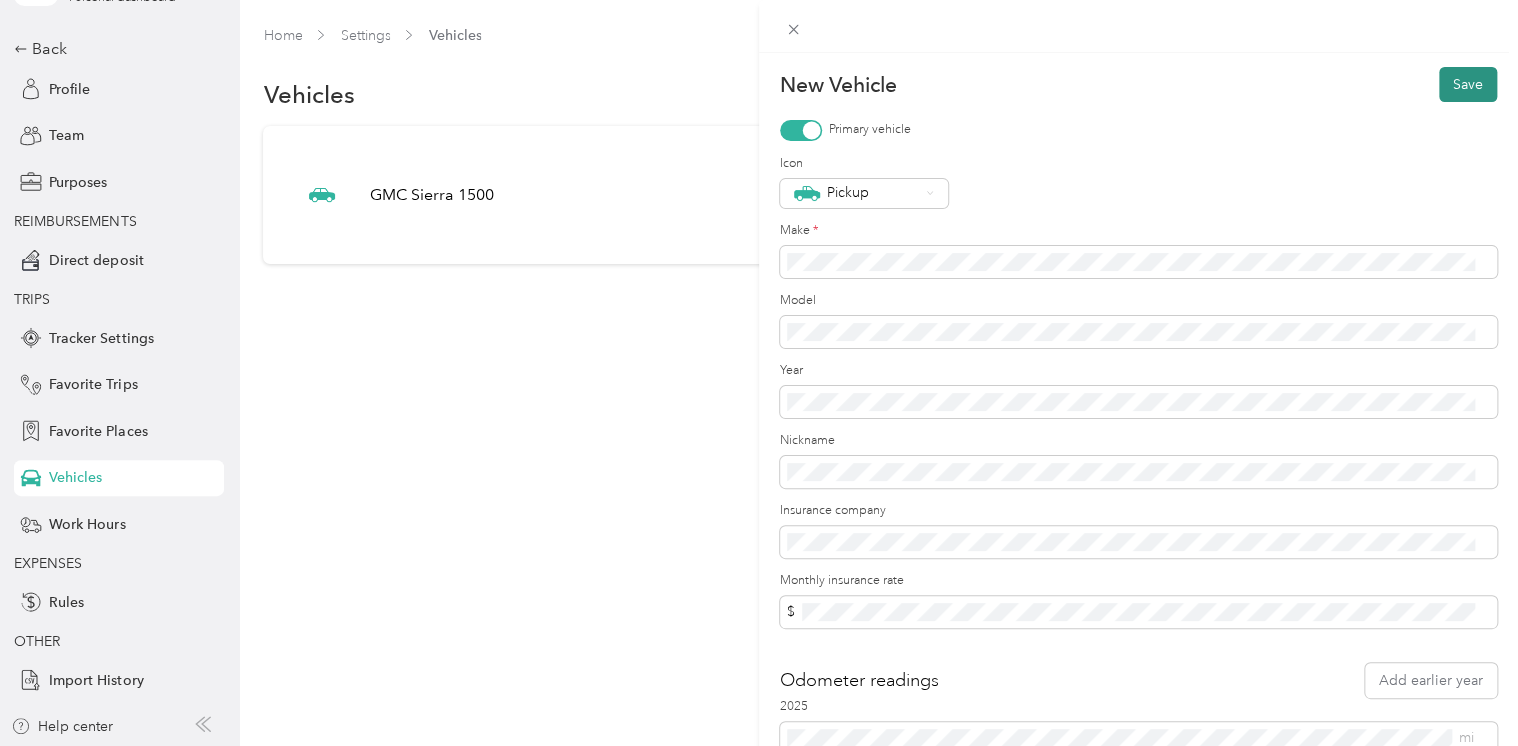 click on "Save" at bounding box center [1468, 84] 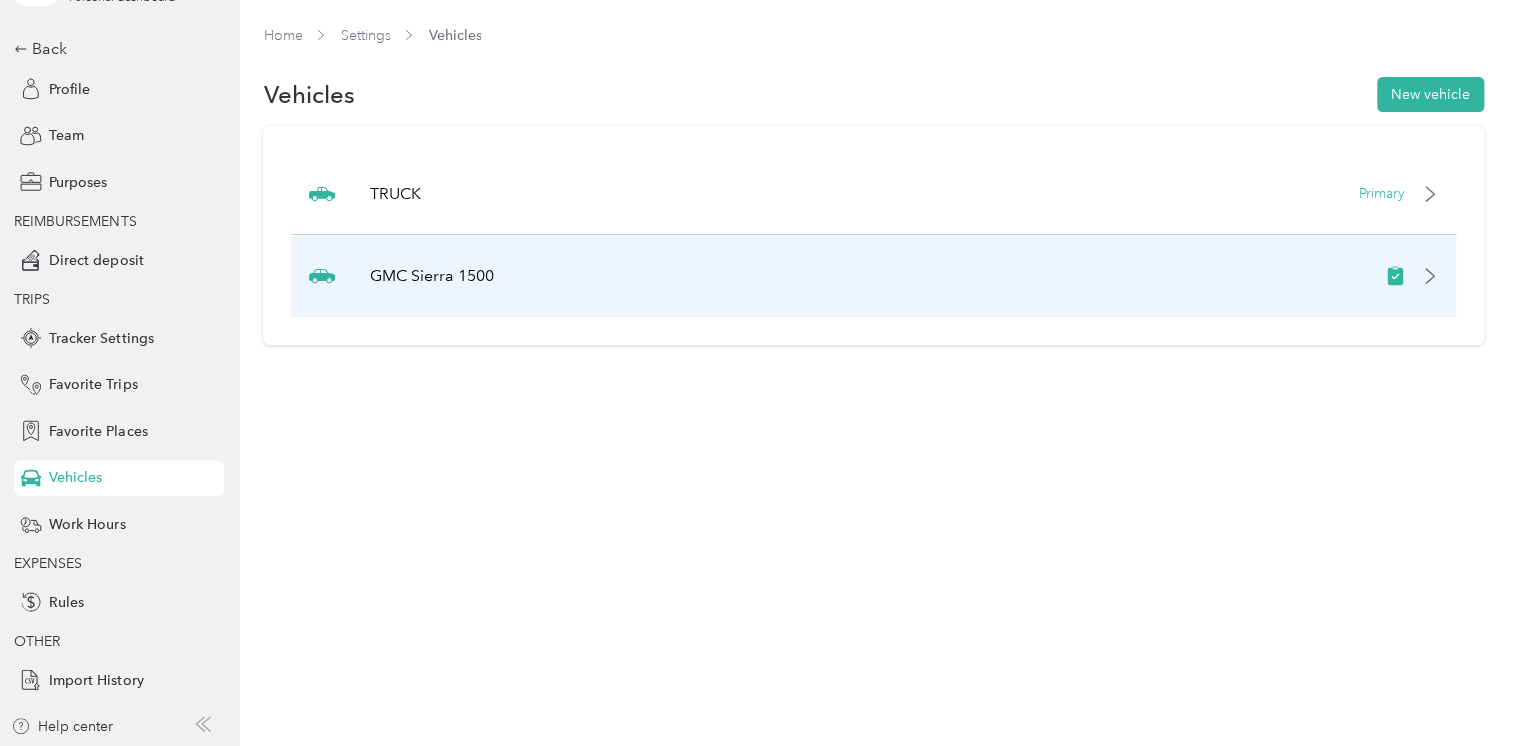 click 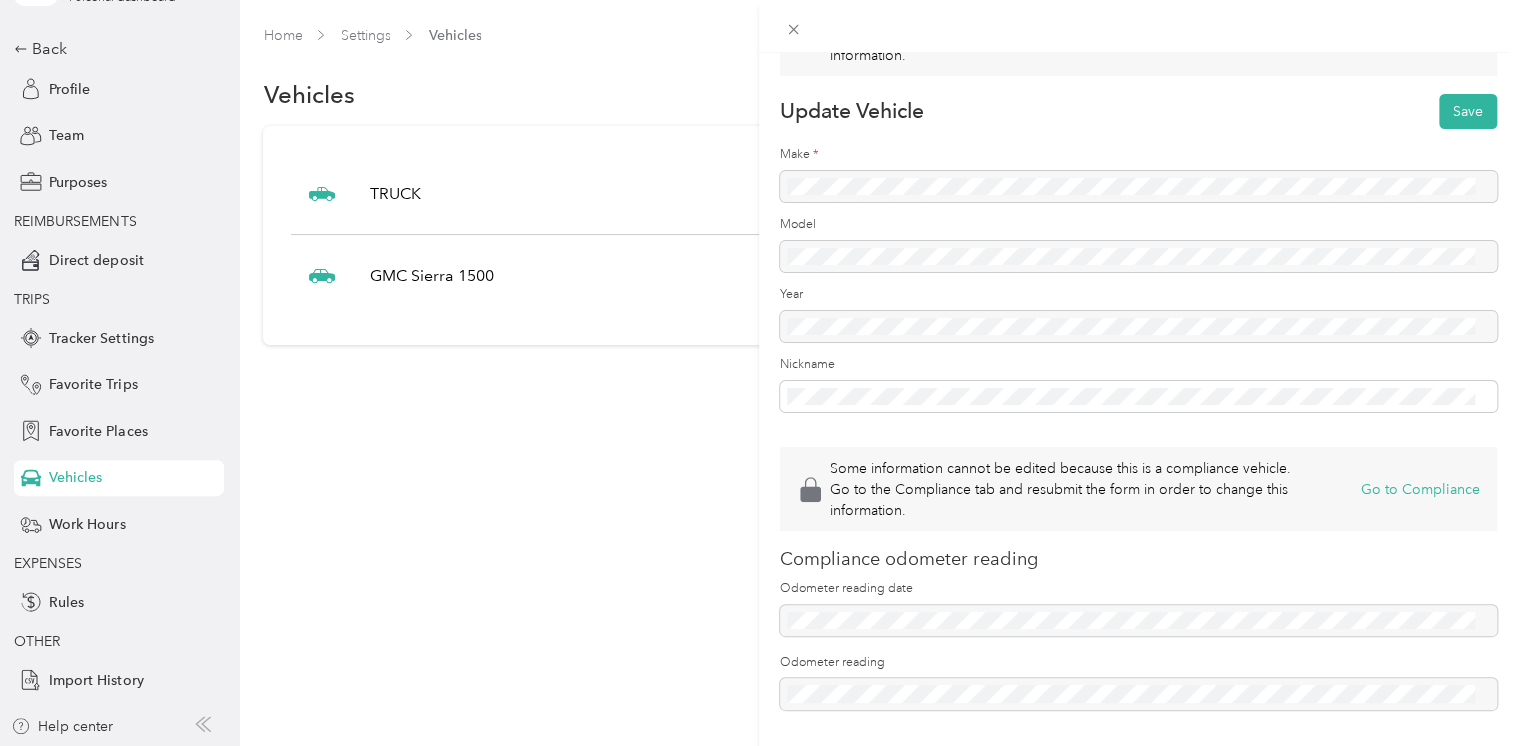 scroll, scrollTop: 140, scrollLeft: 0, axis: vertical 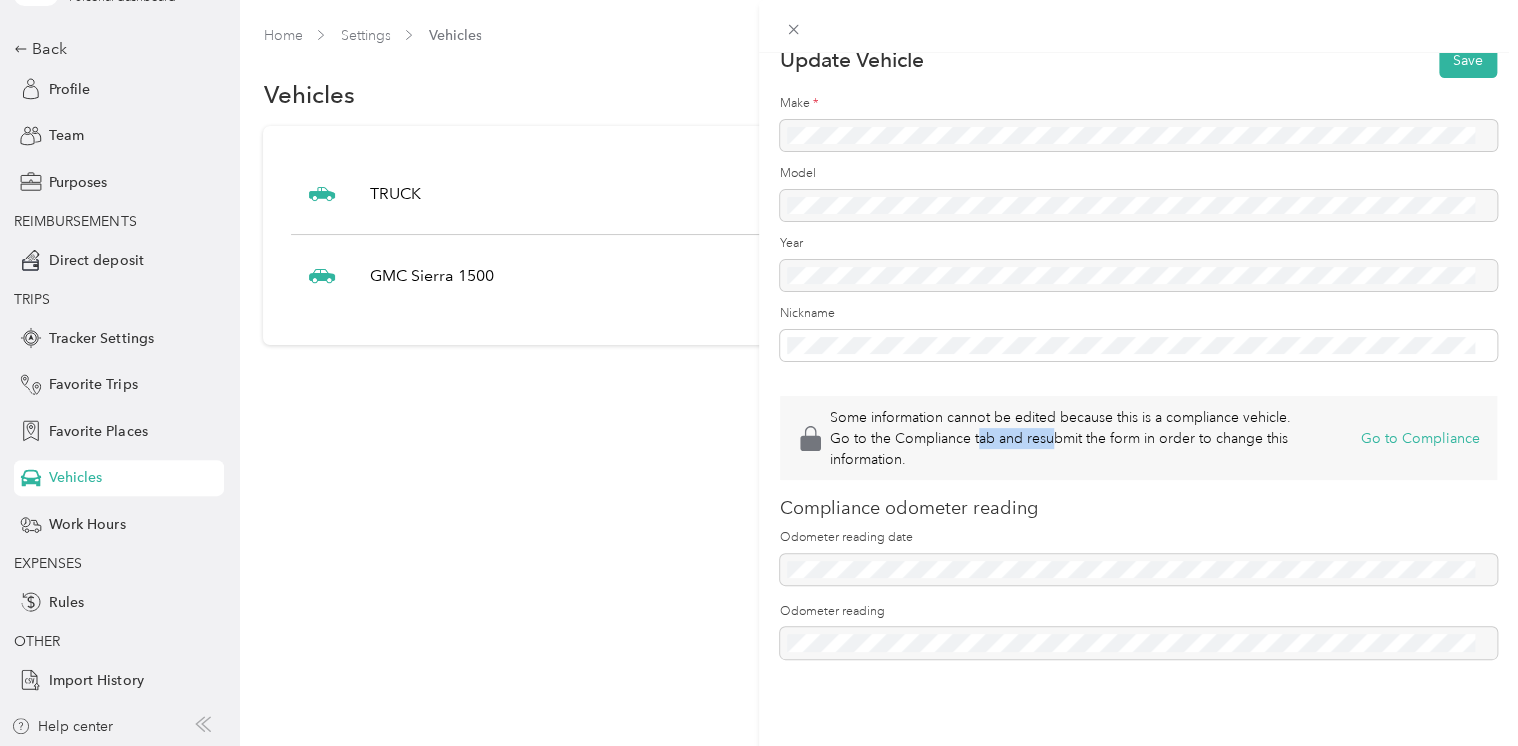 drag, startPoint x: 979, startPoint y: 428, endPoint x: 1051, endPoint y: 425, distance: 72.06247 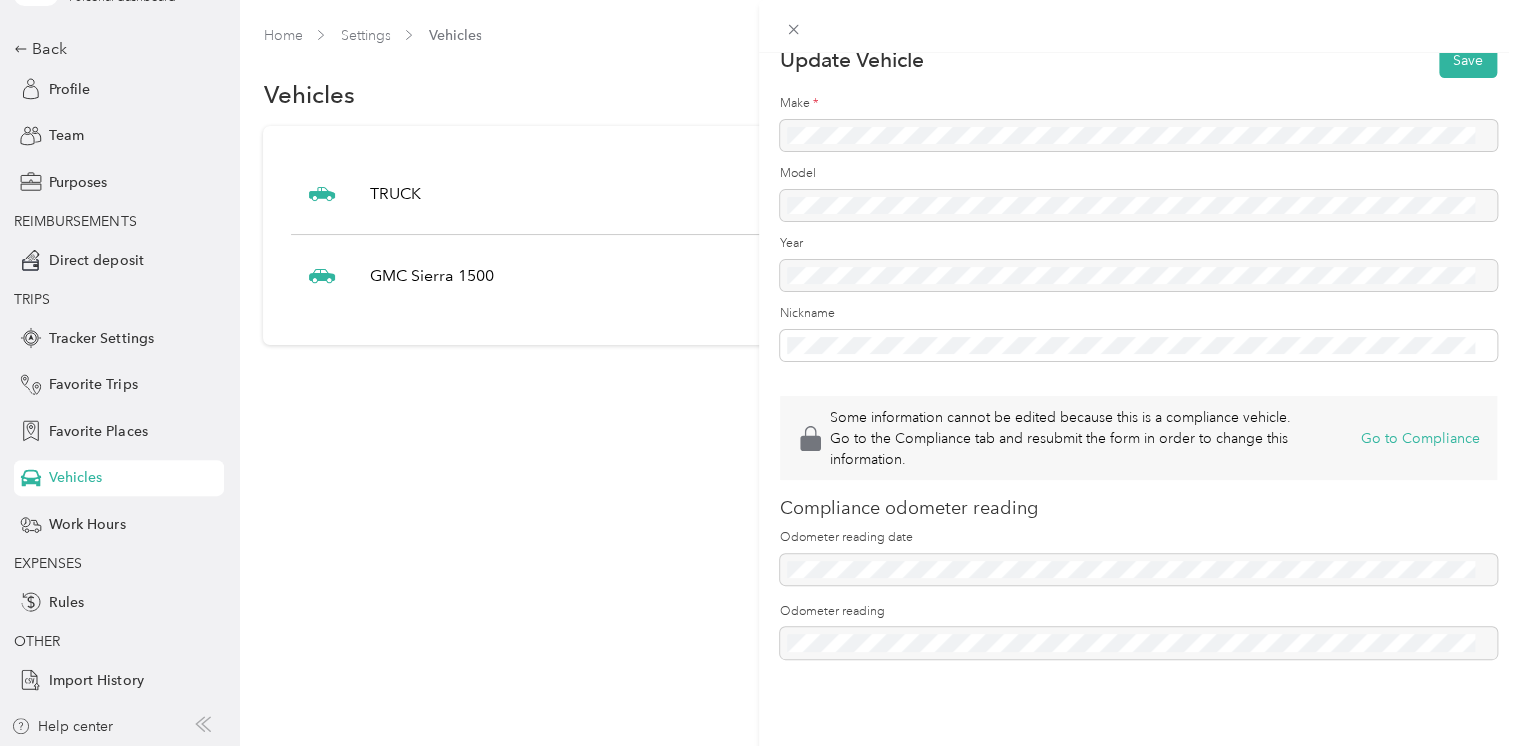 click on "Go to the Compliance tab and resubmit the form in order to change this information." at bounding box center (1090, 449) 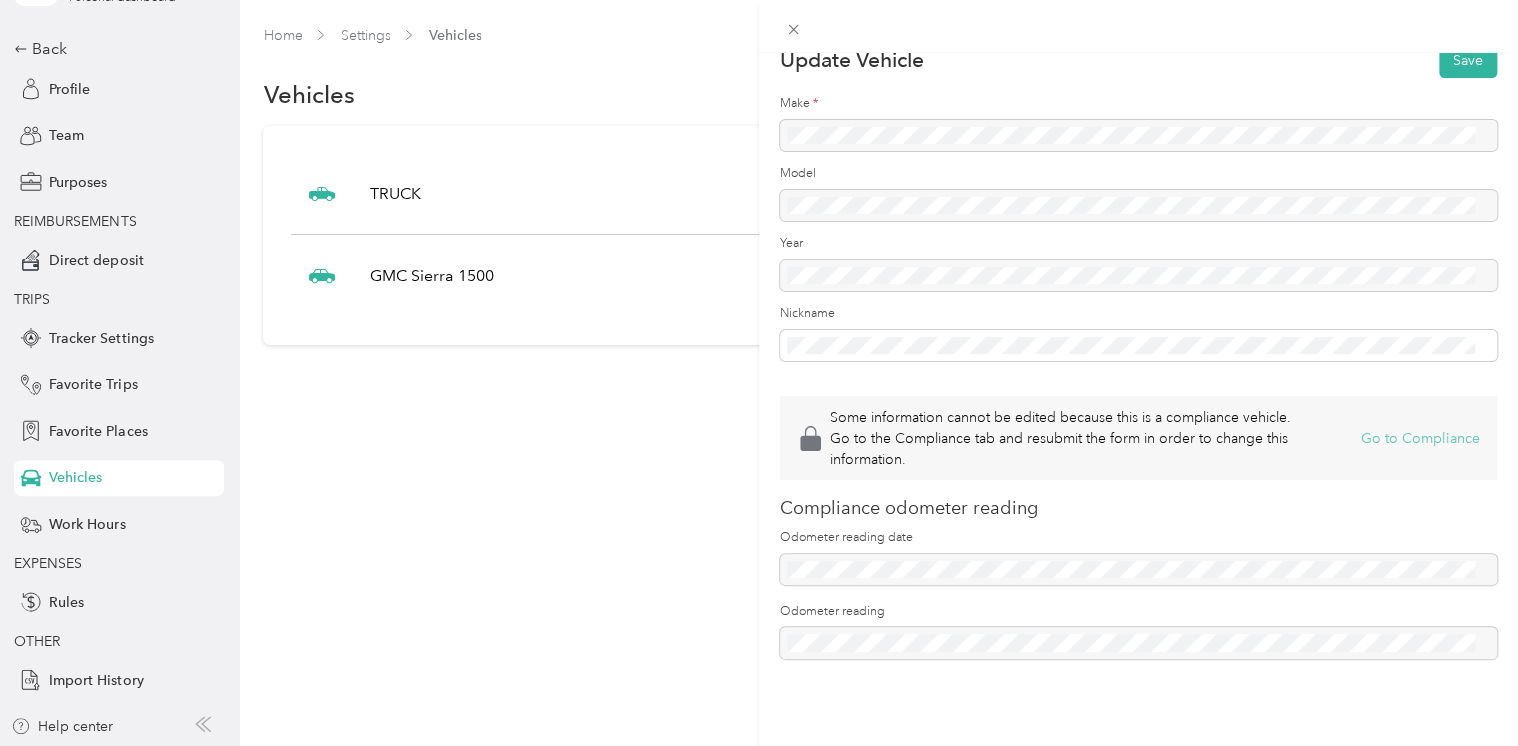 click on "Go to Compliance" at bounding box center (1420, 438) 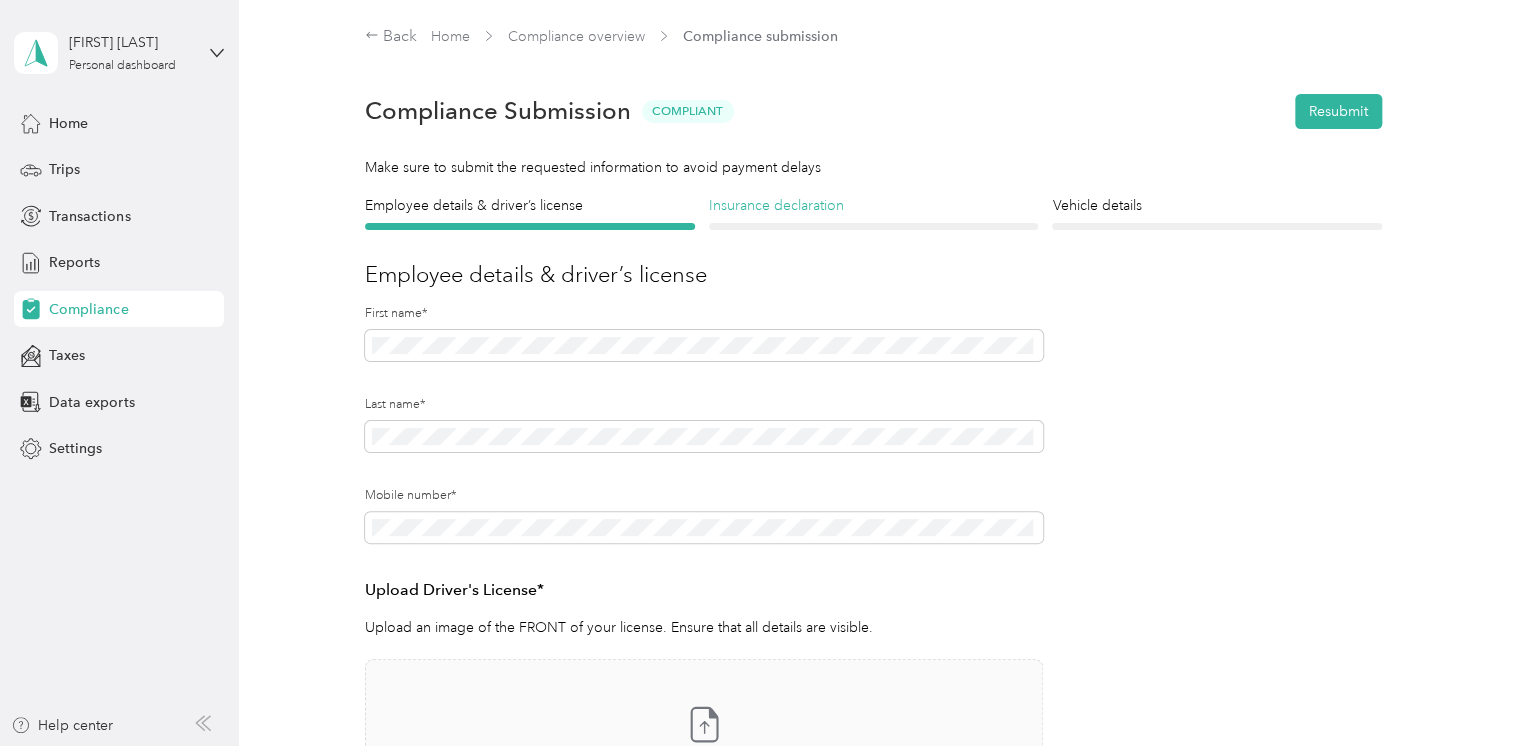 click on "Insurance declaration" at bounding box center (874, 205) 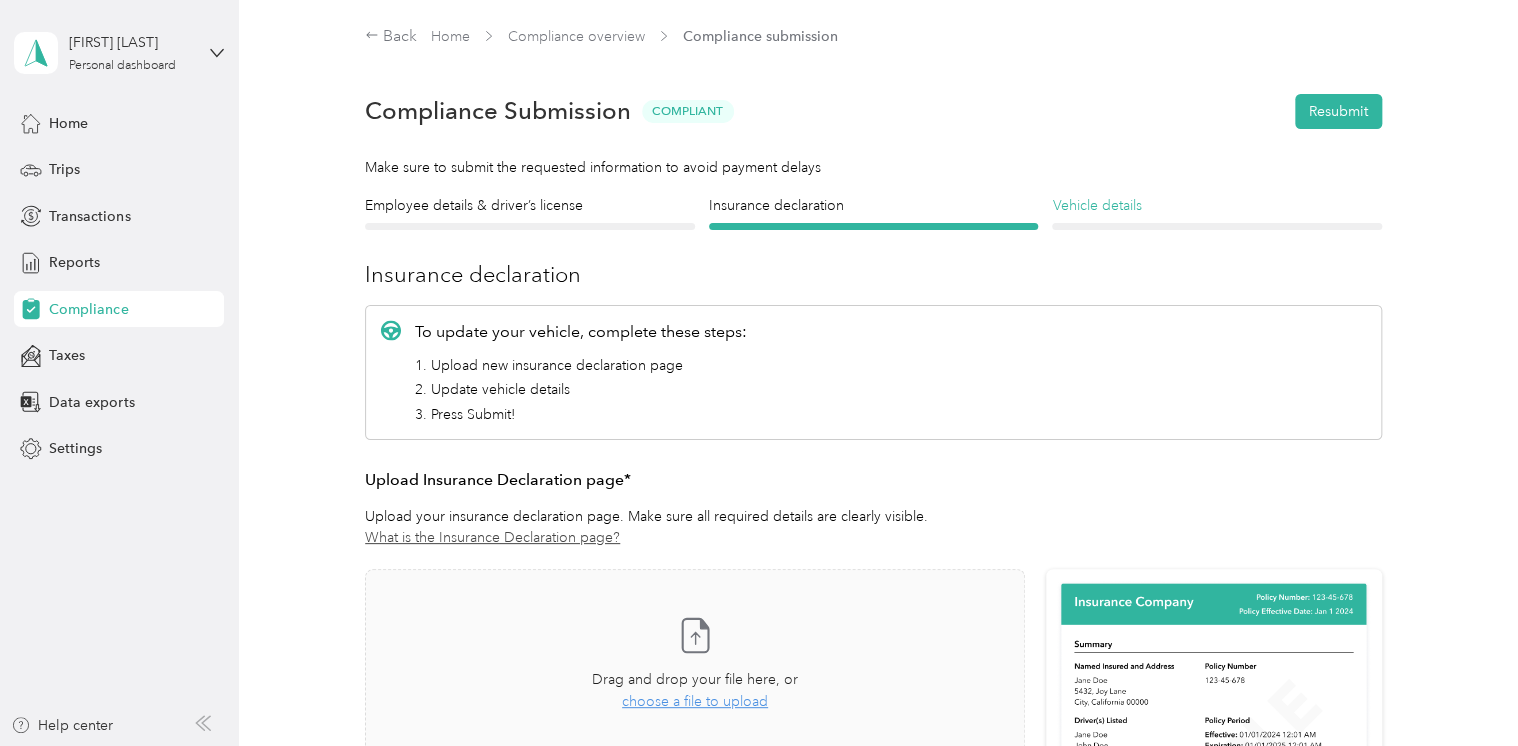 click on "Vehicle details" at bounding box center [1217, 205] 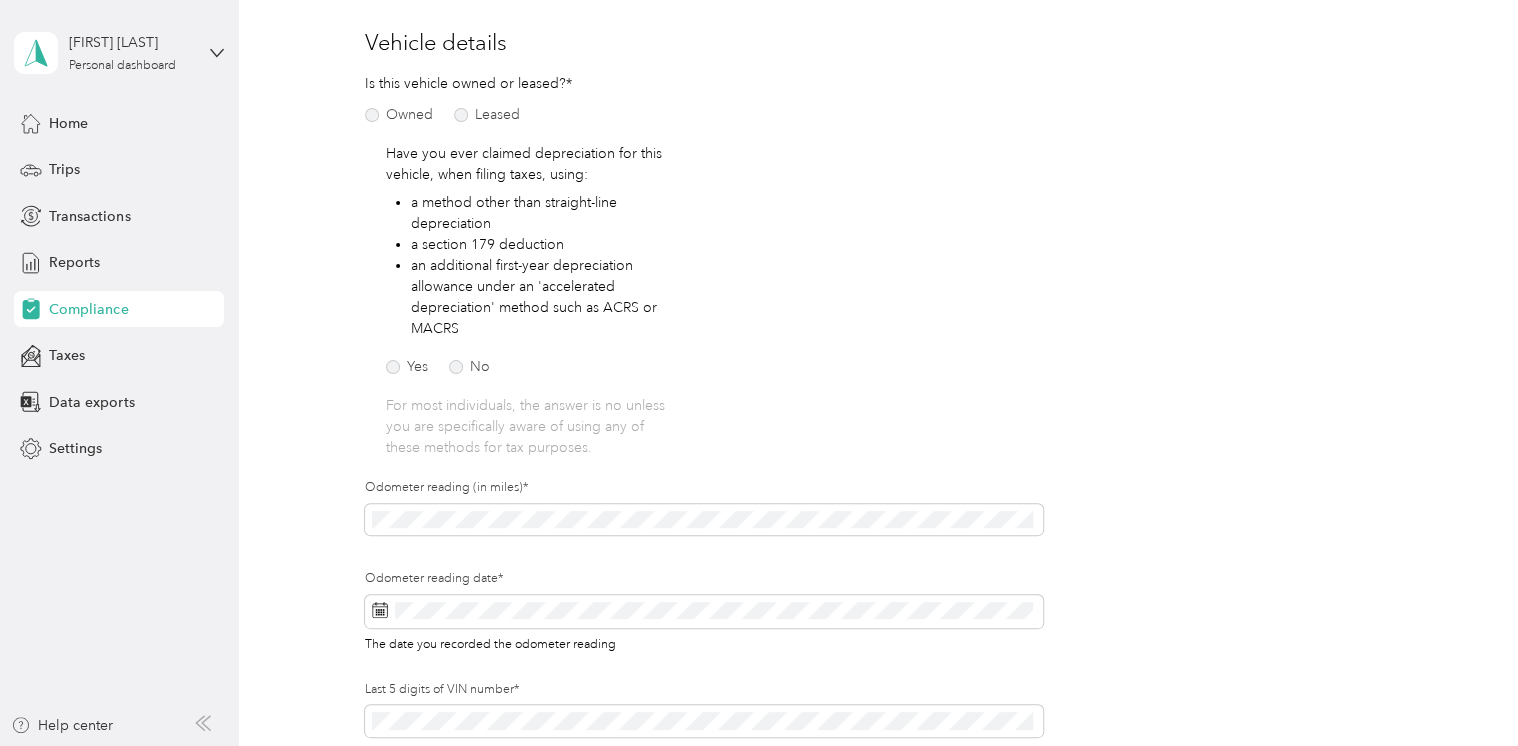 scroll, scrollTop: 400, scrollLeft: 0, axis: vertical 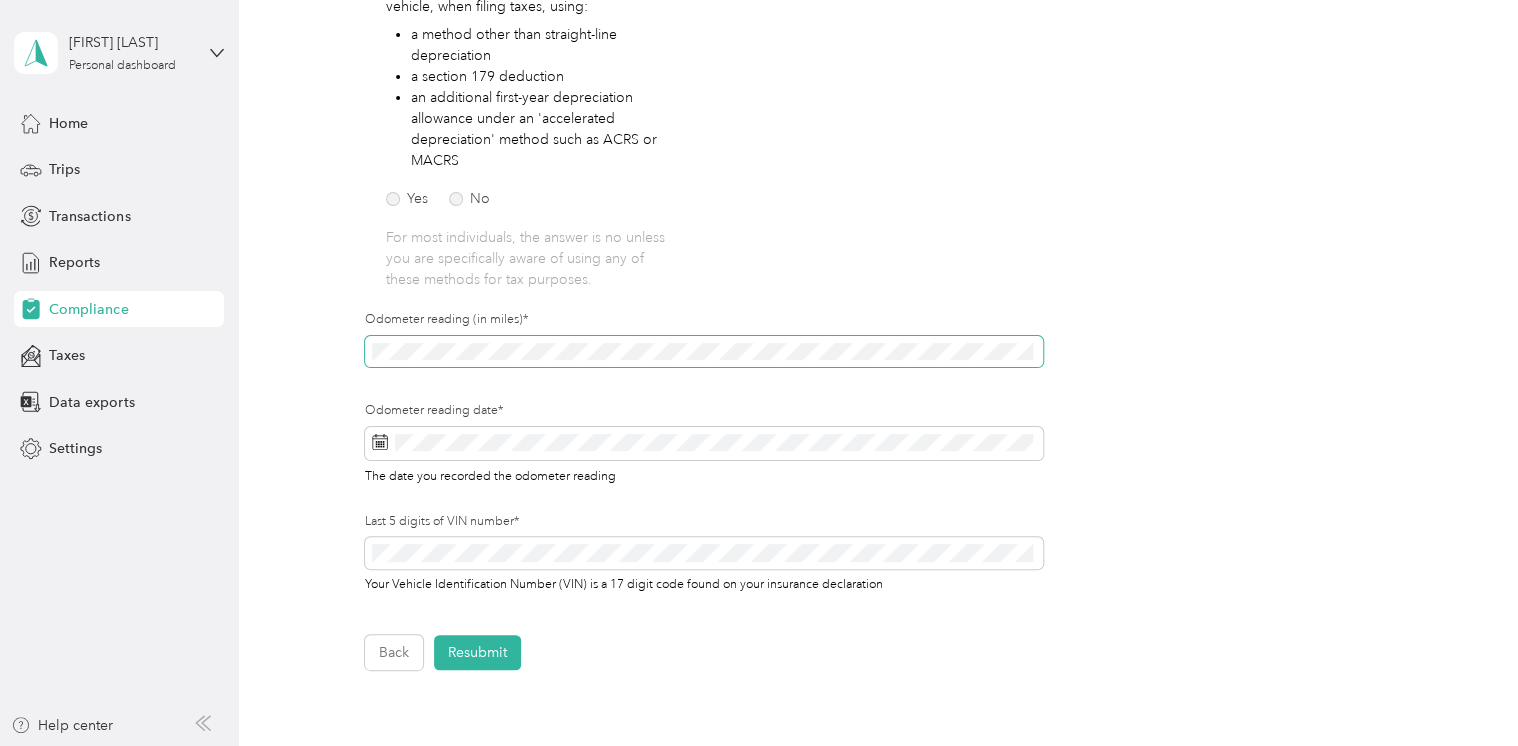 click on "Employee details & driver’s license License Insurance declaration Insurance Vehicle details Vehicle Vehicle details First name*   Last name*   Mobile number*   Upload Driver's License* Upload an image of the FRONT of your license. Ensure that all details are visible. Take a photo or choose a photo from your library Drag and drop your file here, or choose a file to upload [FILENAME].pdf Uploaded on  [MONTH]/[DAY]/[YEAR] View To update your vehicle, complete these steps: 1. Upload new insurance declaration page 2. Update vehicle details 3. Press Submit! Upload Insurance Declaration page* Upload your insurance declaration page. Make sure all required details are clearly visible.   What is the Insurance Declaration page? Click to expand This is an example. Your insurance declaration page may look slightly different. Take a photo or choose a photo from your library Drag and drop your file here, or choose a file to upload [FILENAME].pdf Uploaded on  [MONTH]/[DAY]/[YEAR] View Is this vehicle owned or leased?* Owned Leased Yes No       Back" at bounding box center [873, 232] 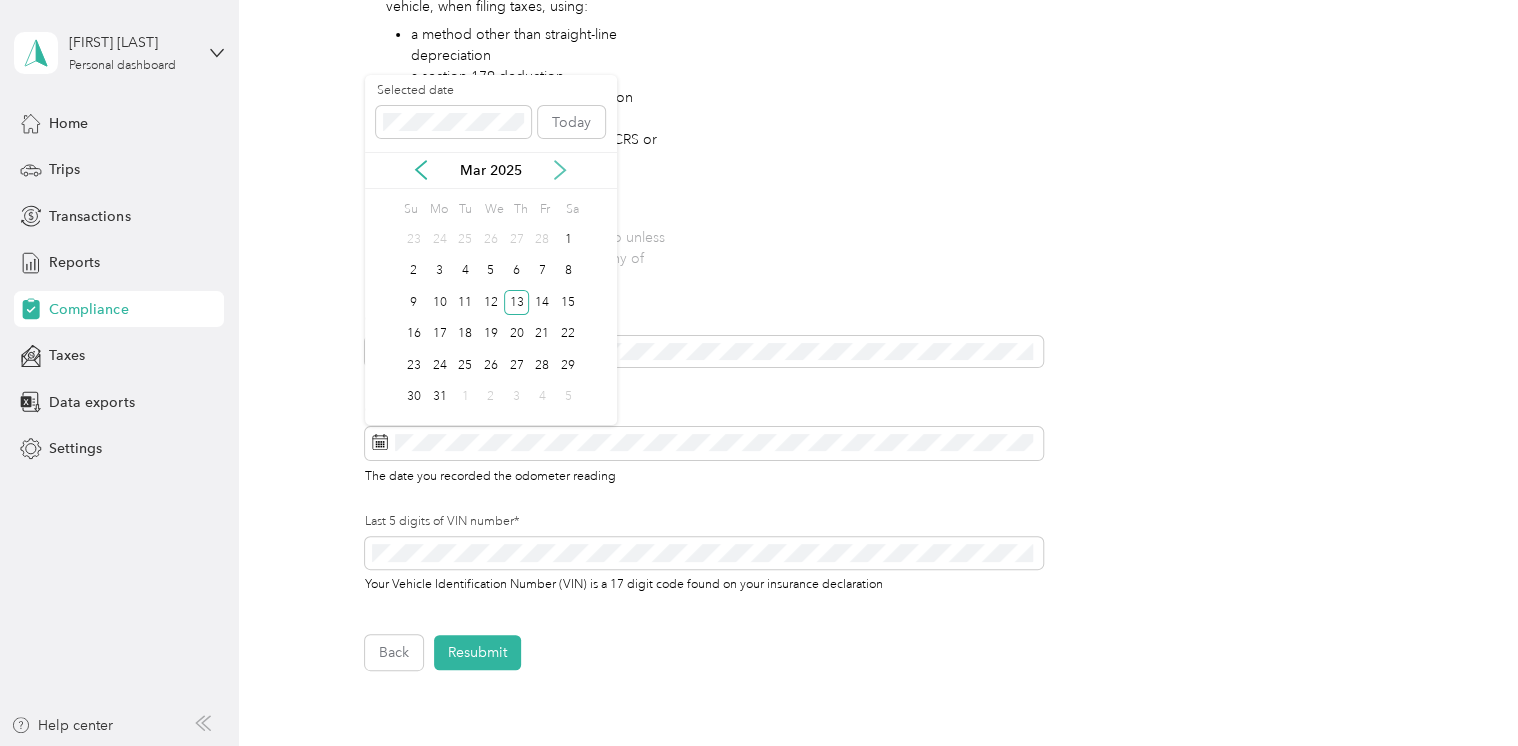 click 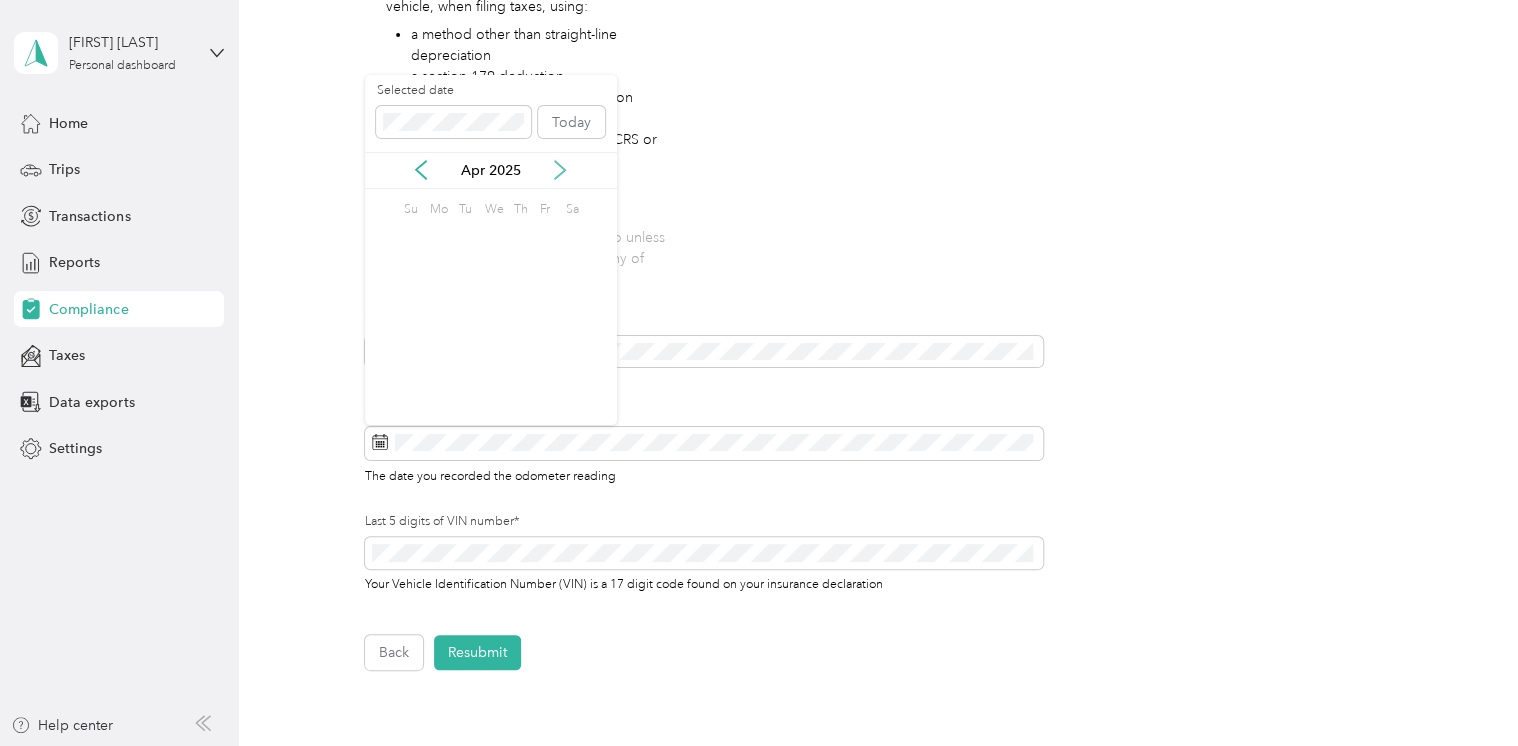 click 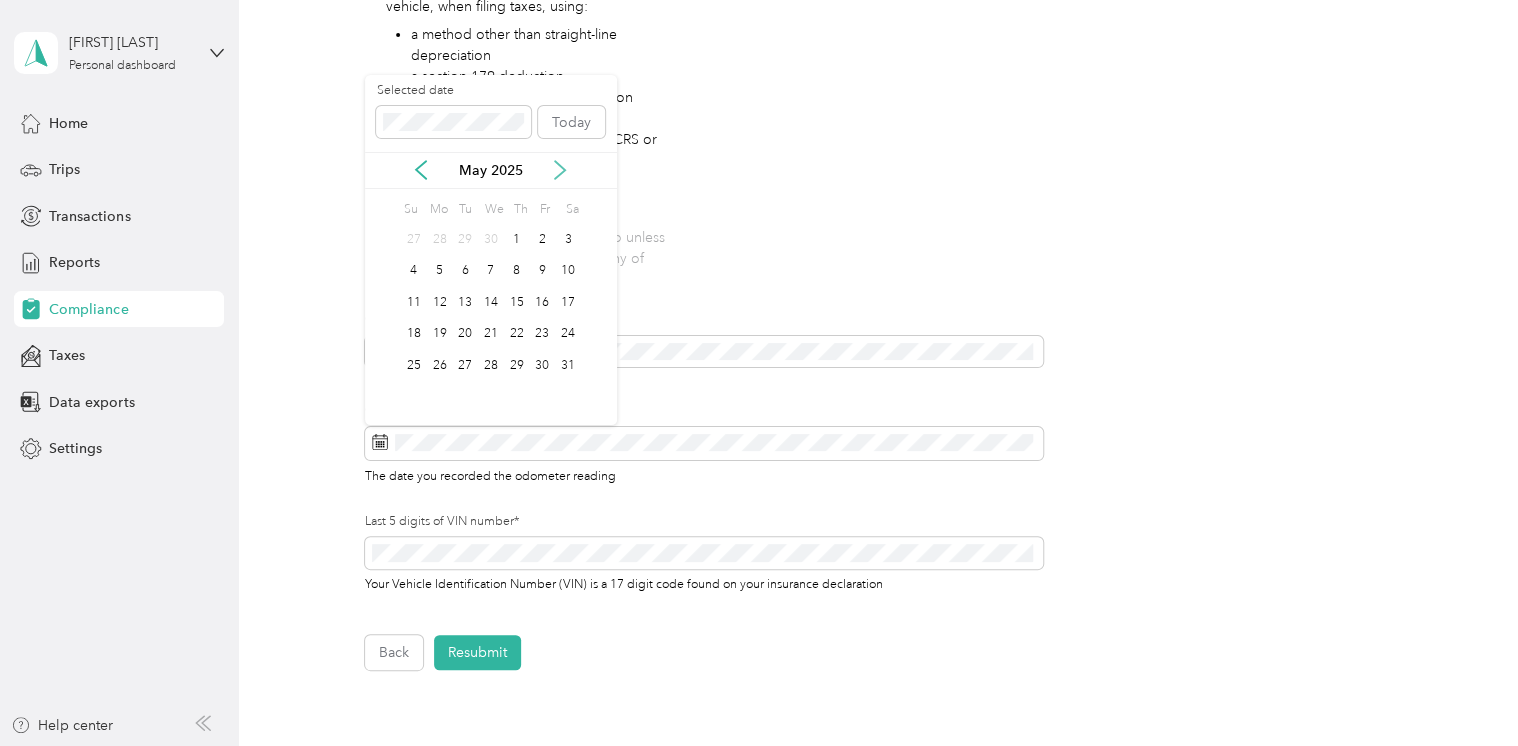 click 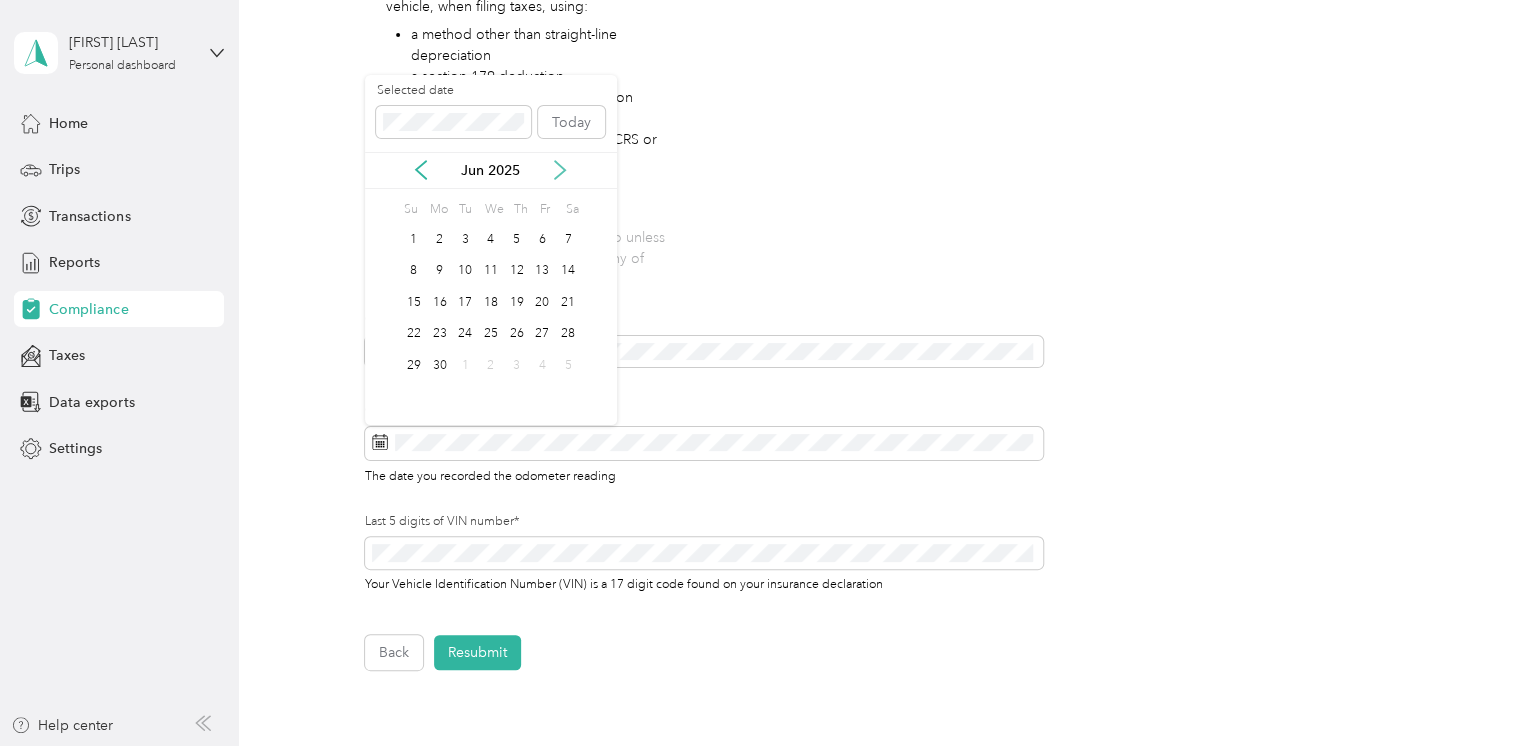 click 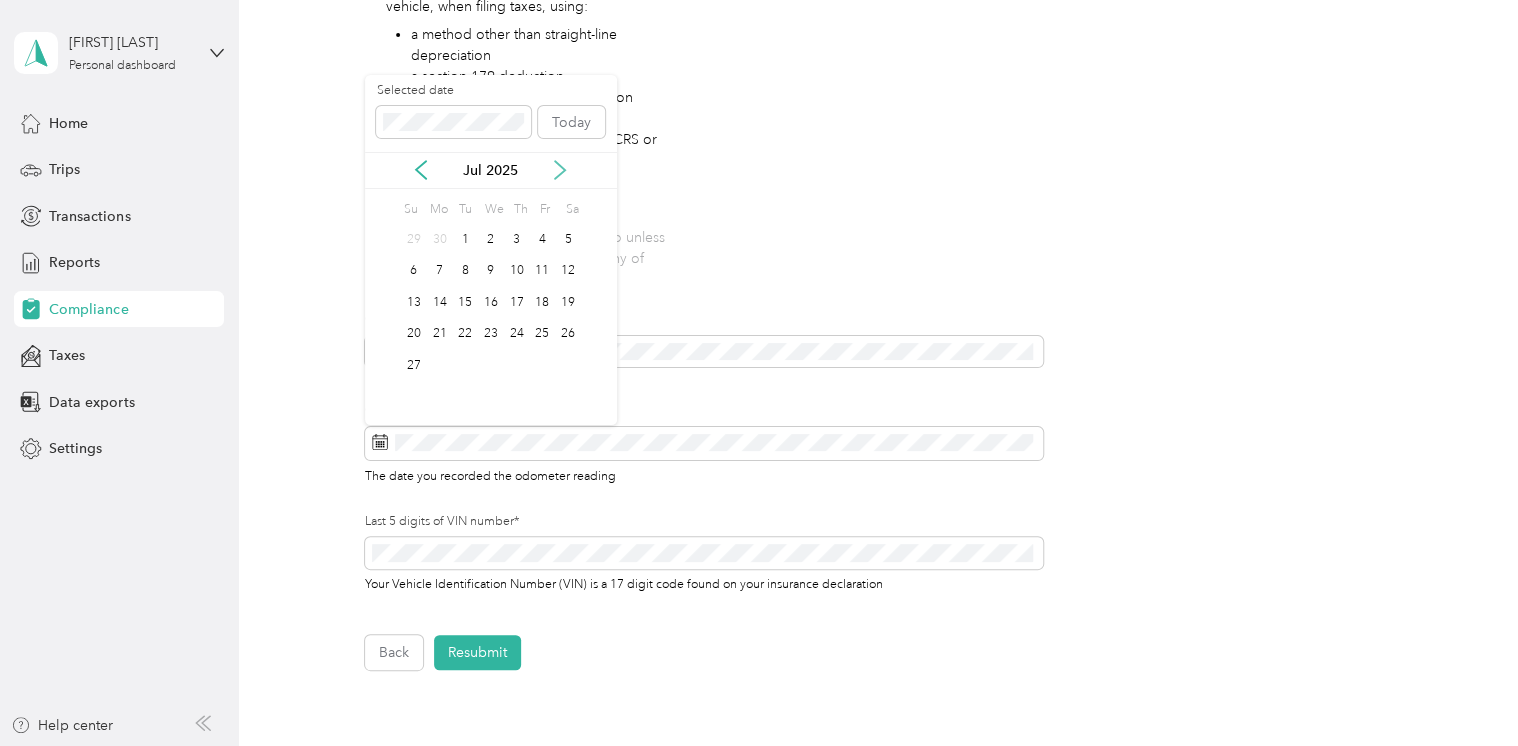 click 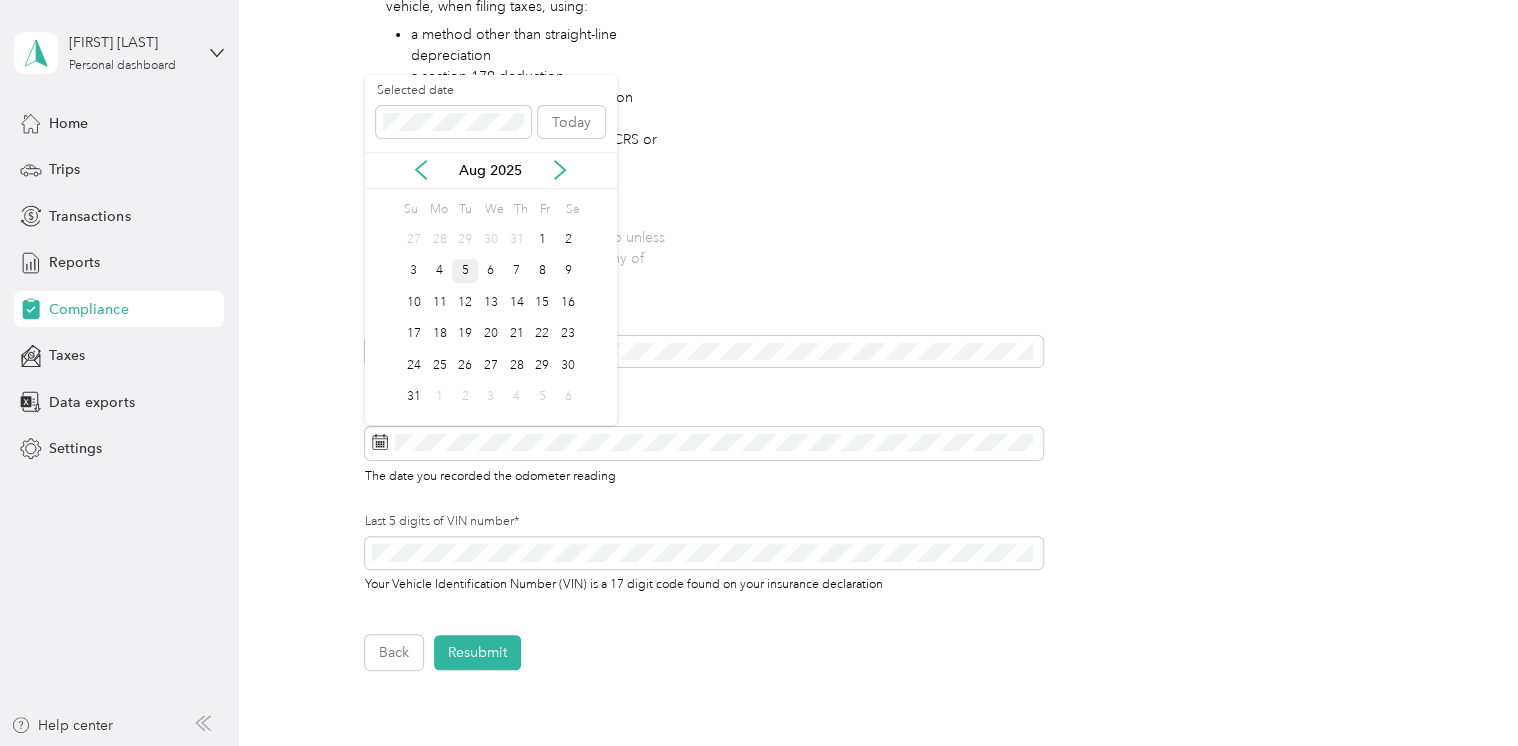 click on "5" at bounding box center (465, 271) 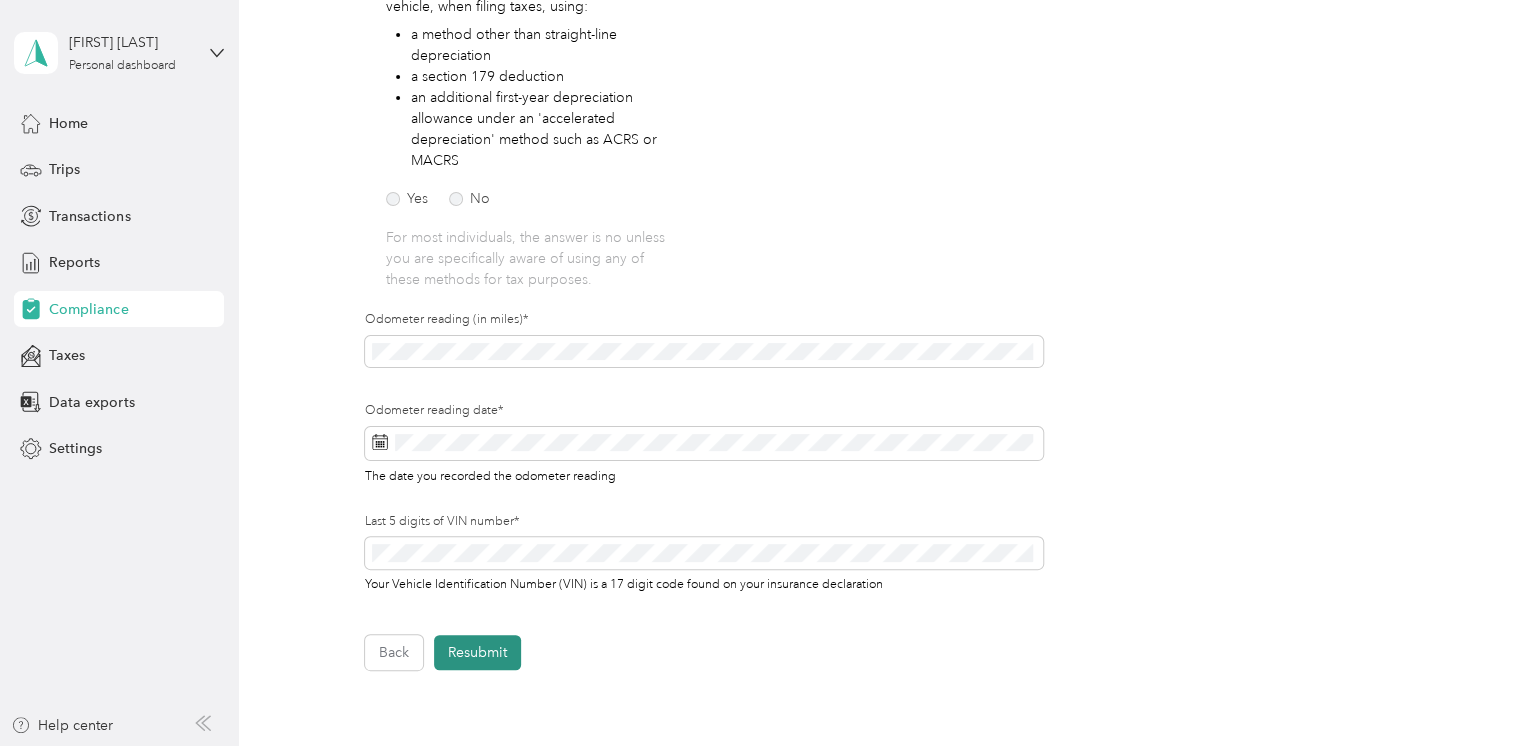 click on "Resubmit" at bounding box center [477, 652] 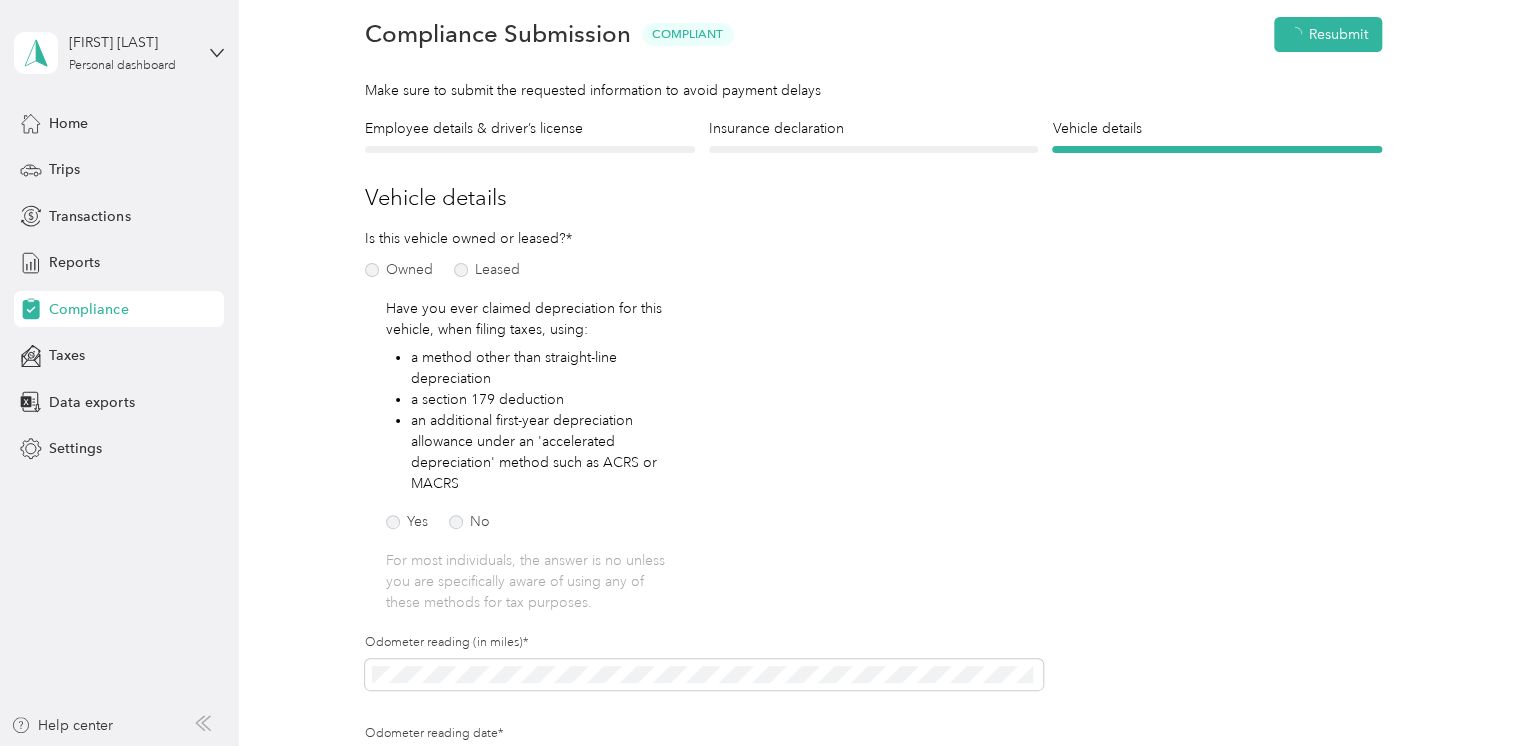 scroll, scrollTop: 24, scrollLeft: 0, axis: vertical 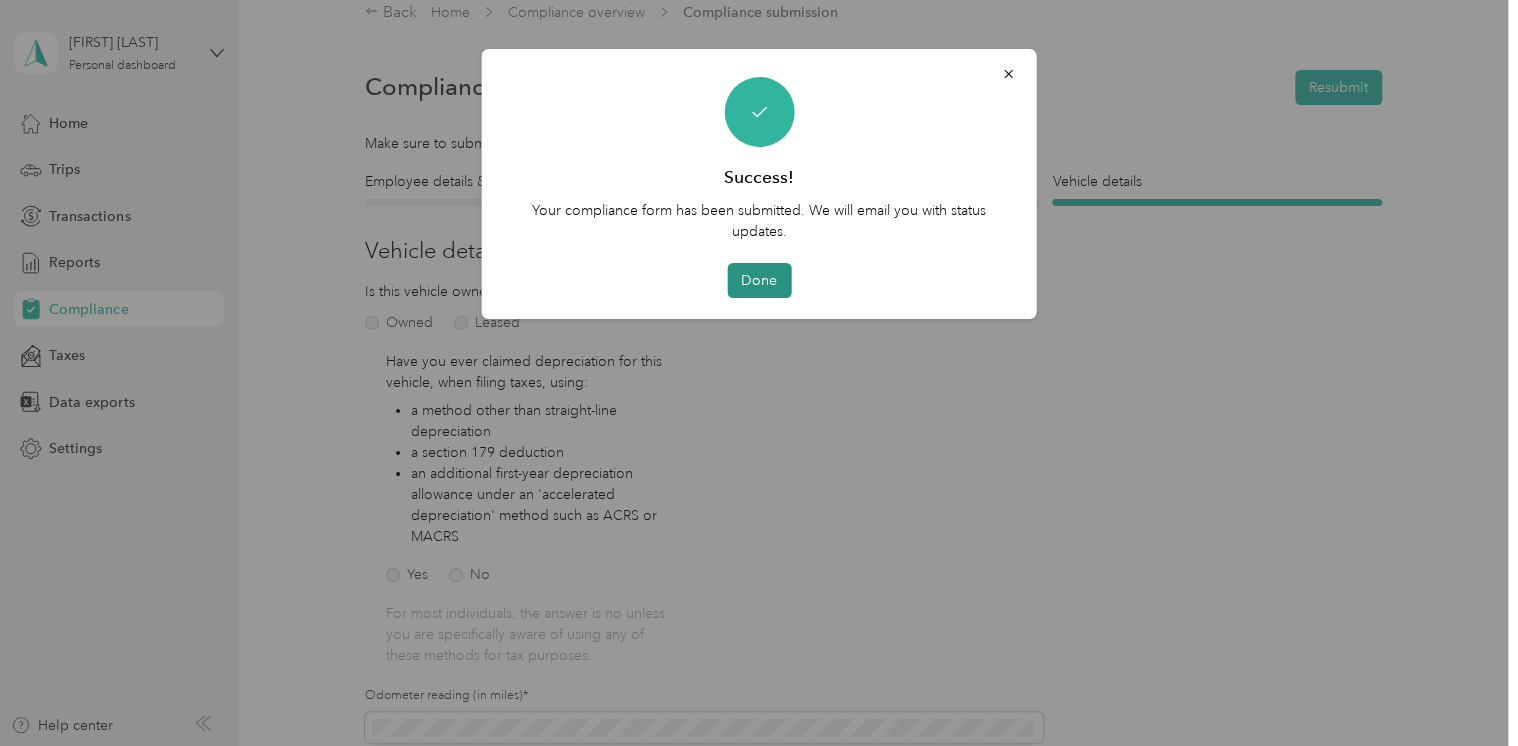click on "Done" at bounding box center [759, 280] 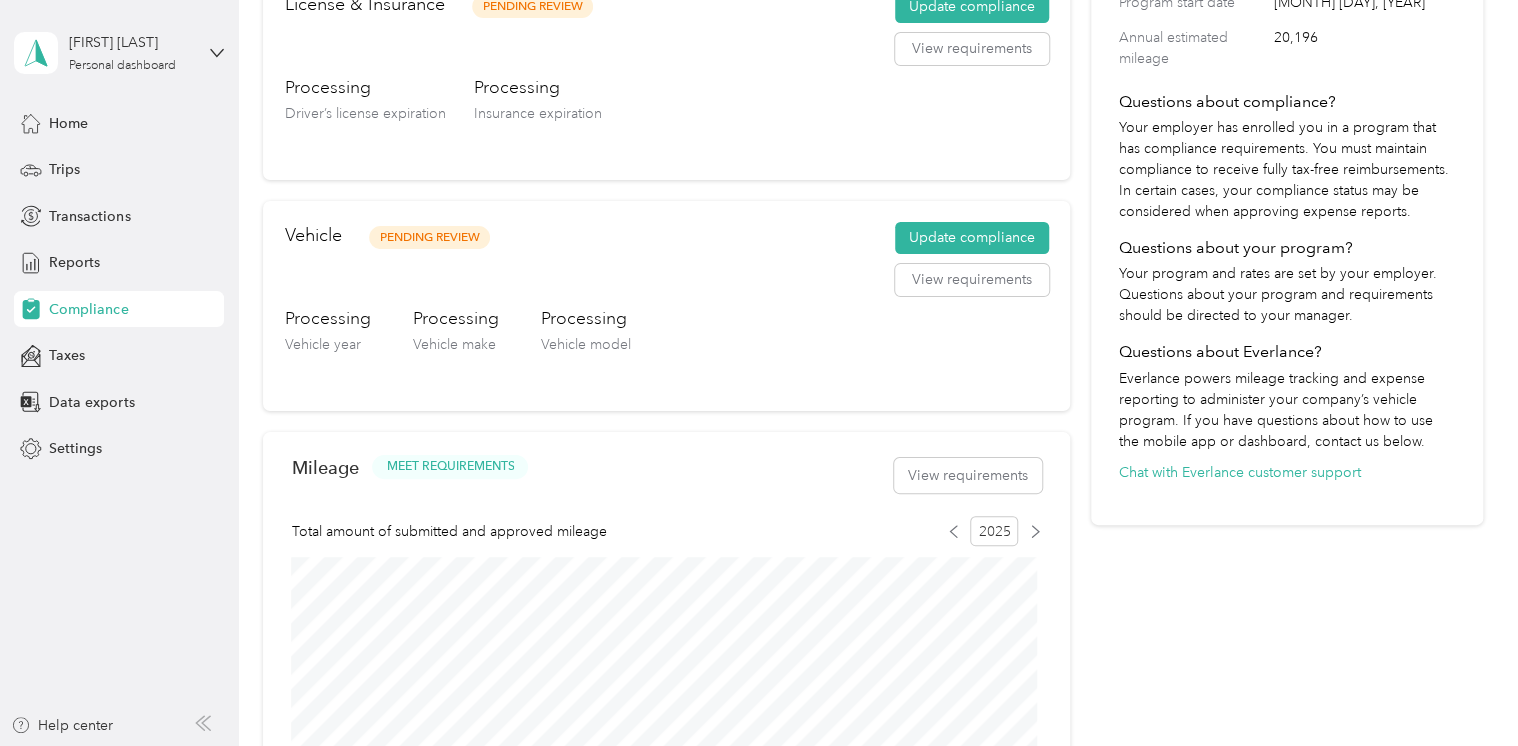 scroll, scrollTop: 400, scrollLeft: 0, axis: vertical 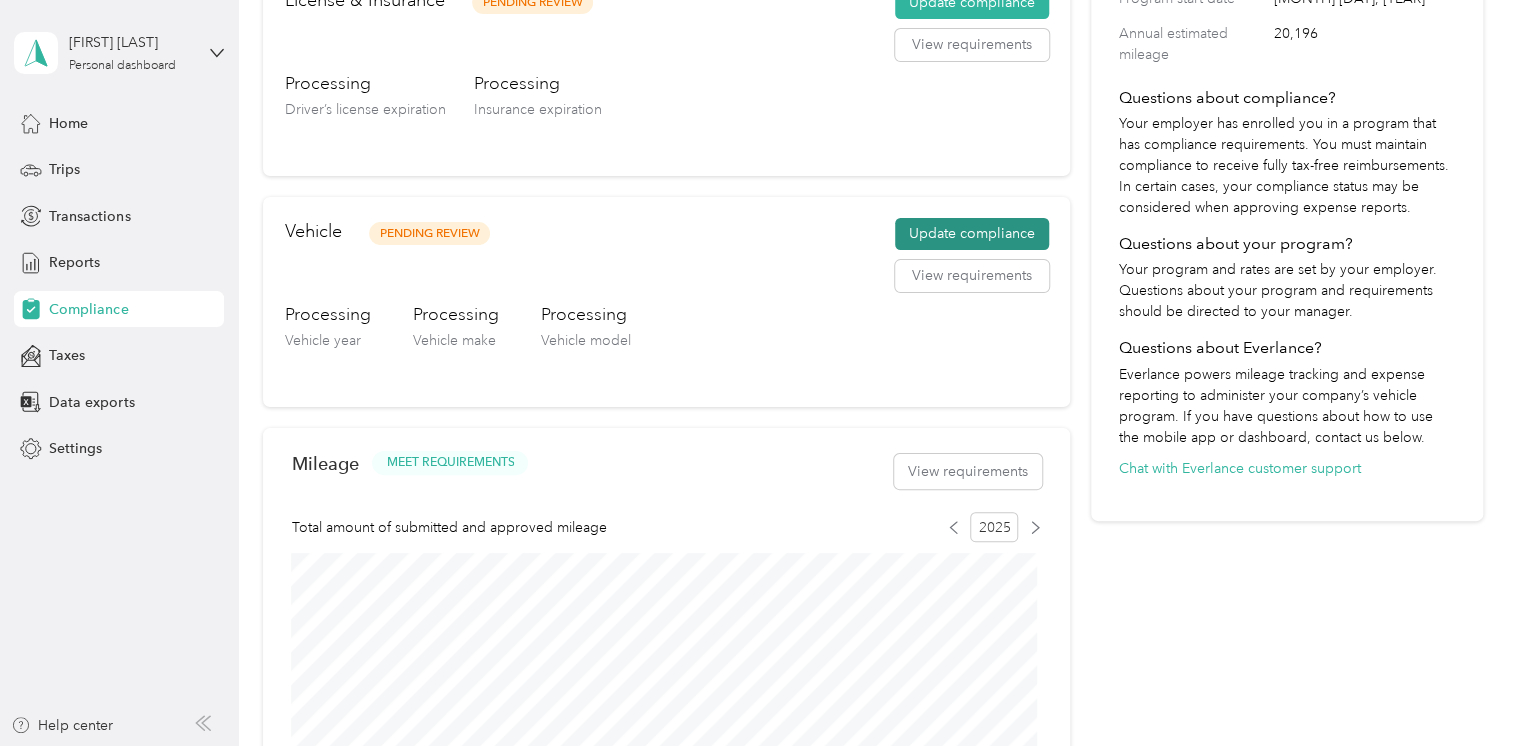 click on "Update compliance" at bounding box center (972, 234) 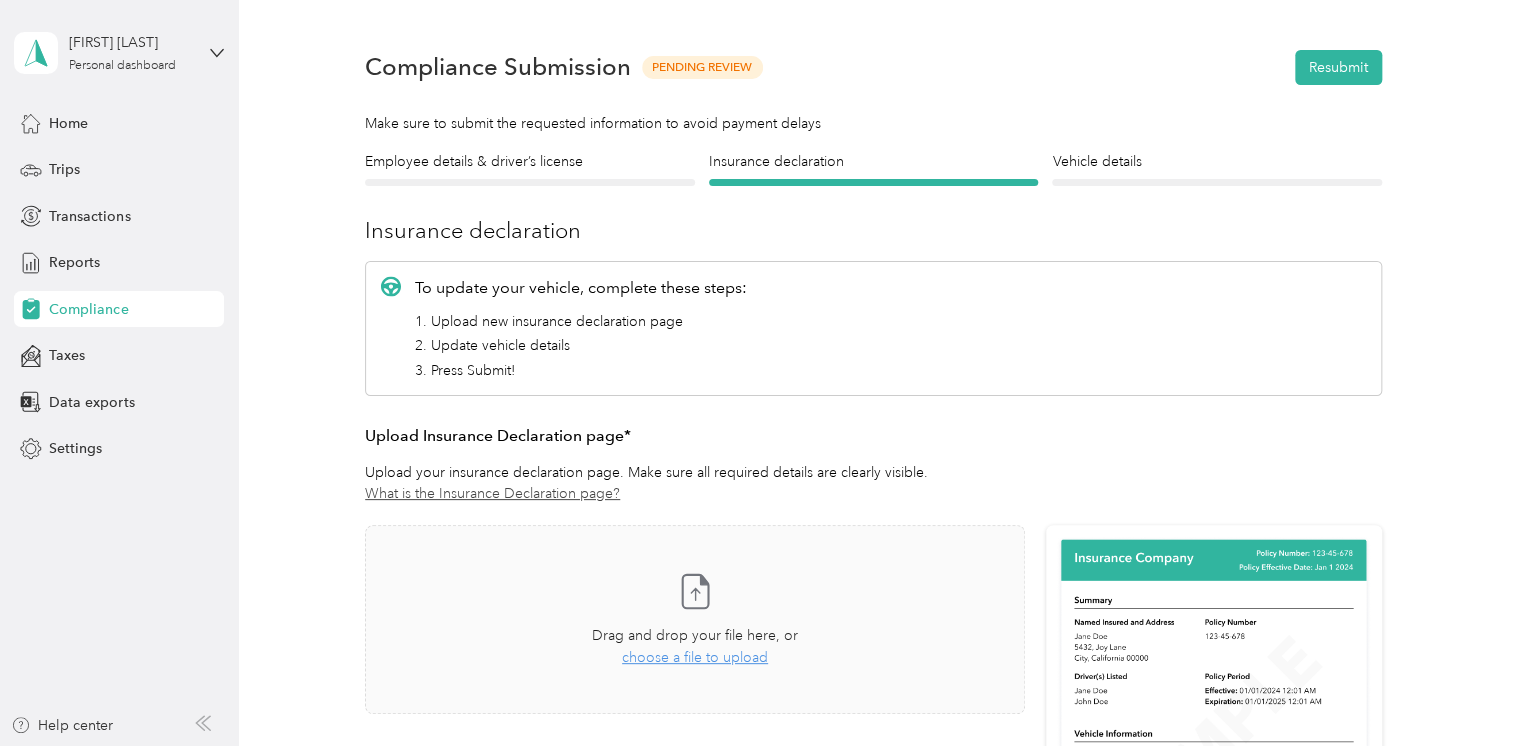 scroll, scrollTop: 0, scrollLeft: 0, axis: both 